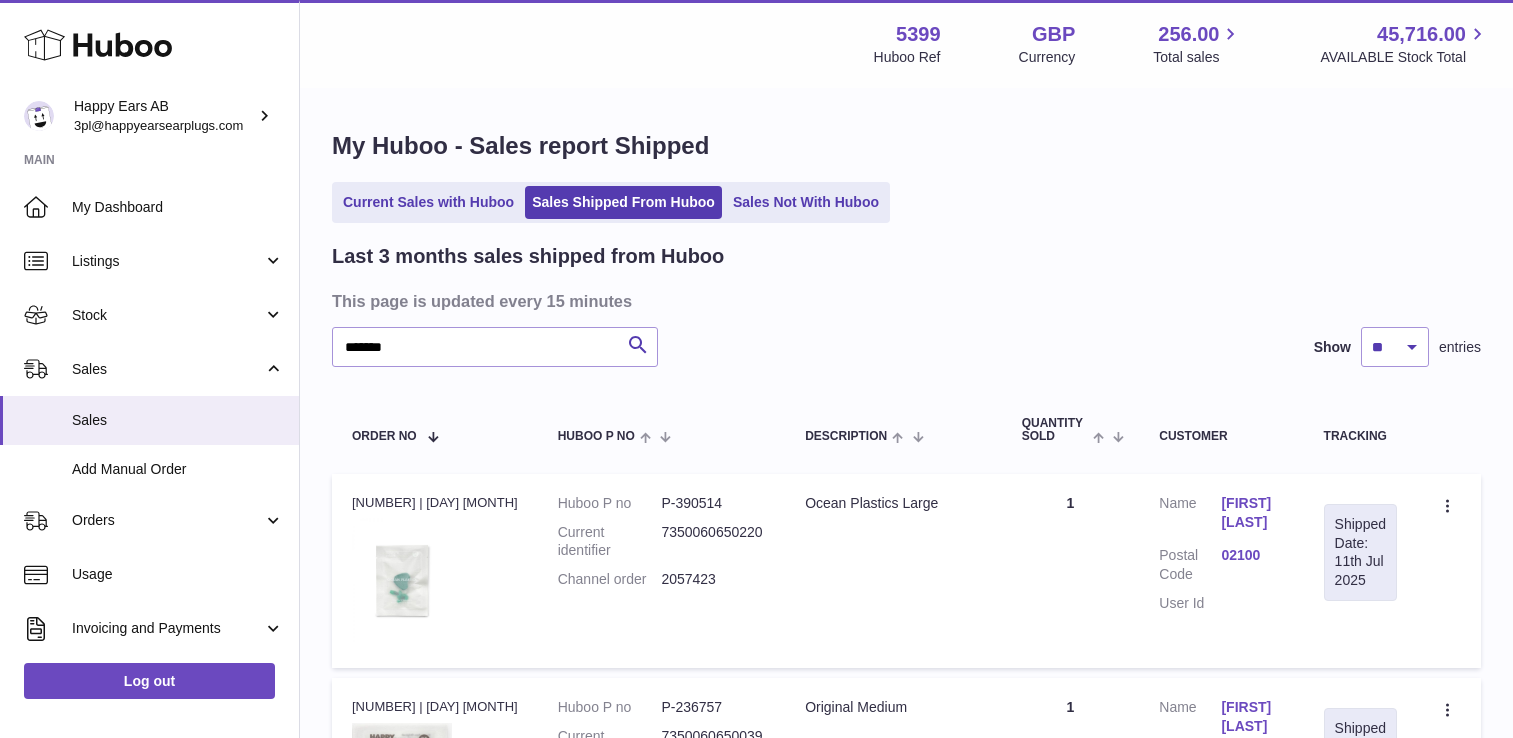 scroll, scrollTop: 300, scrollLeft: 0, axis: vertical 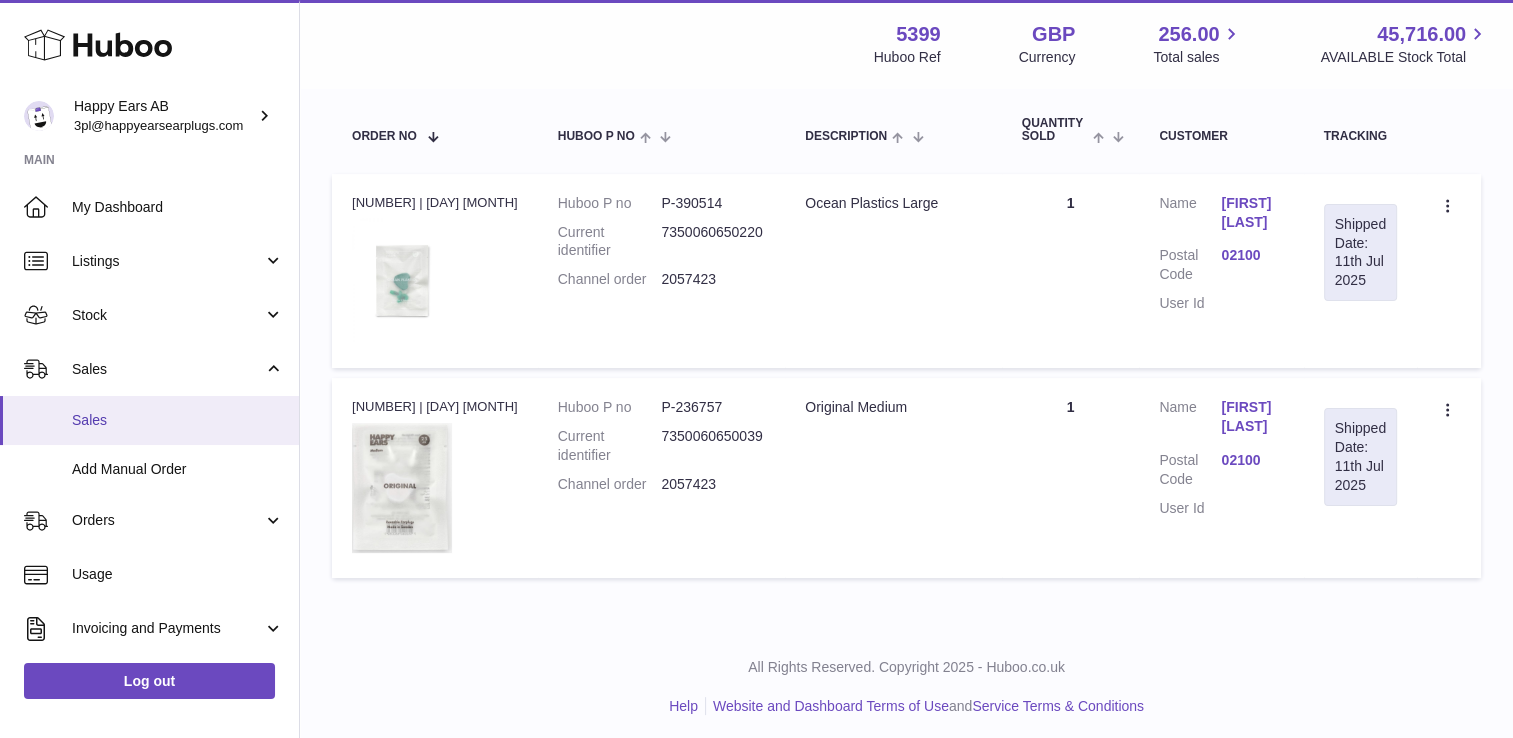 drag, startPoint x: 0, startPoint y: 0, endPoint x: 136, endPoint y: 411, distance: 432.91684 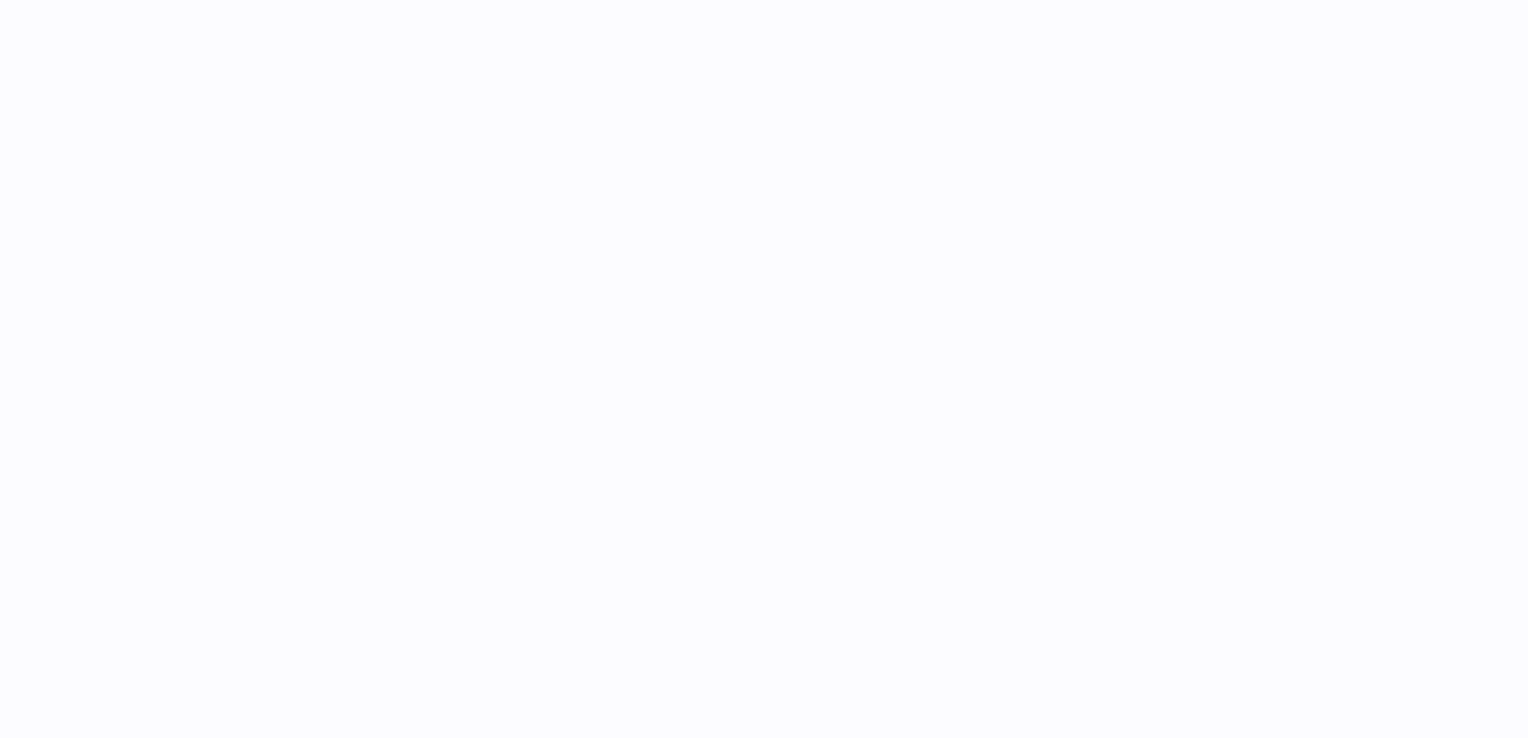 scroll, scrollTop: 0, scrollLeft: 0, axis: both 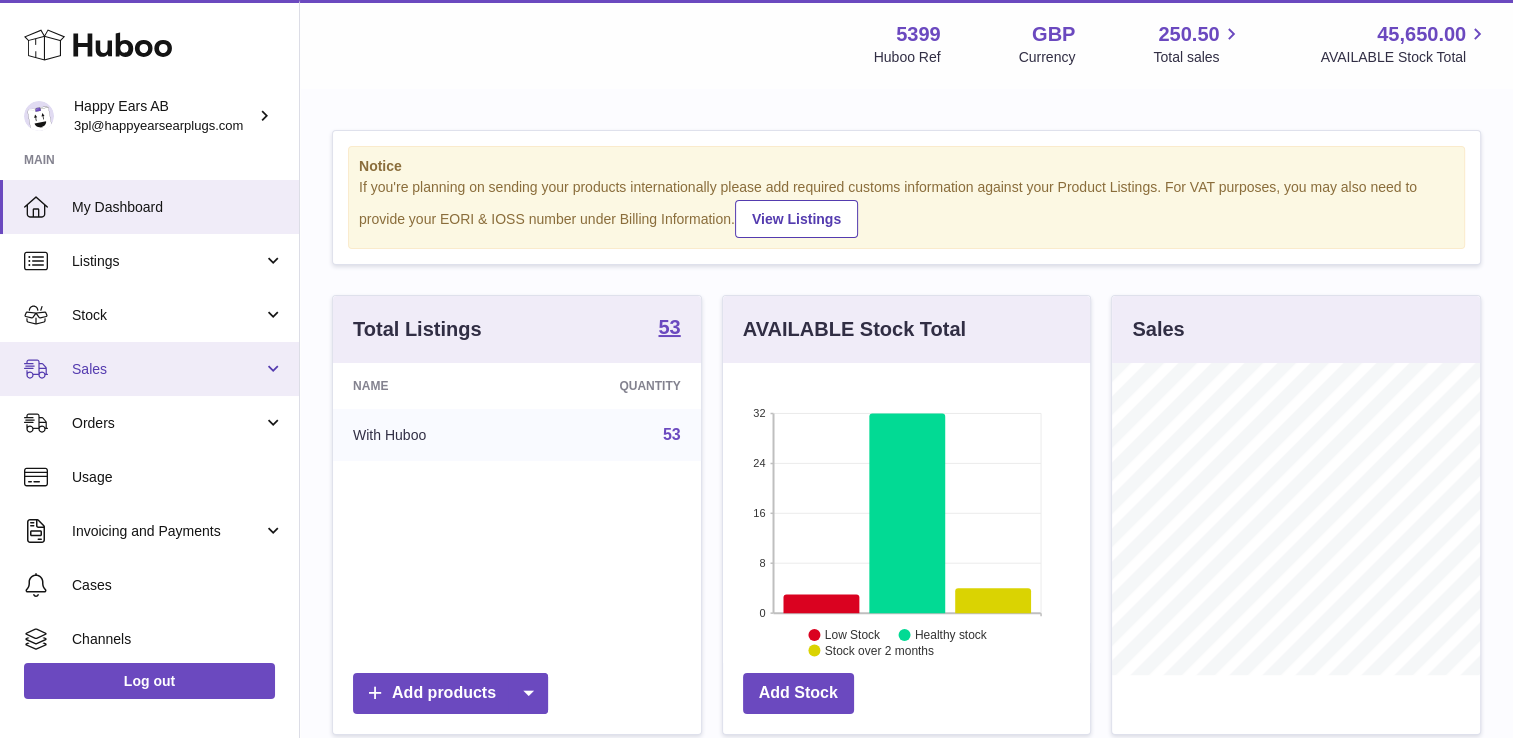 click on "Sales" at bounding box center (167, 369) 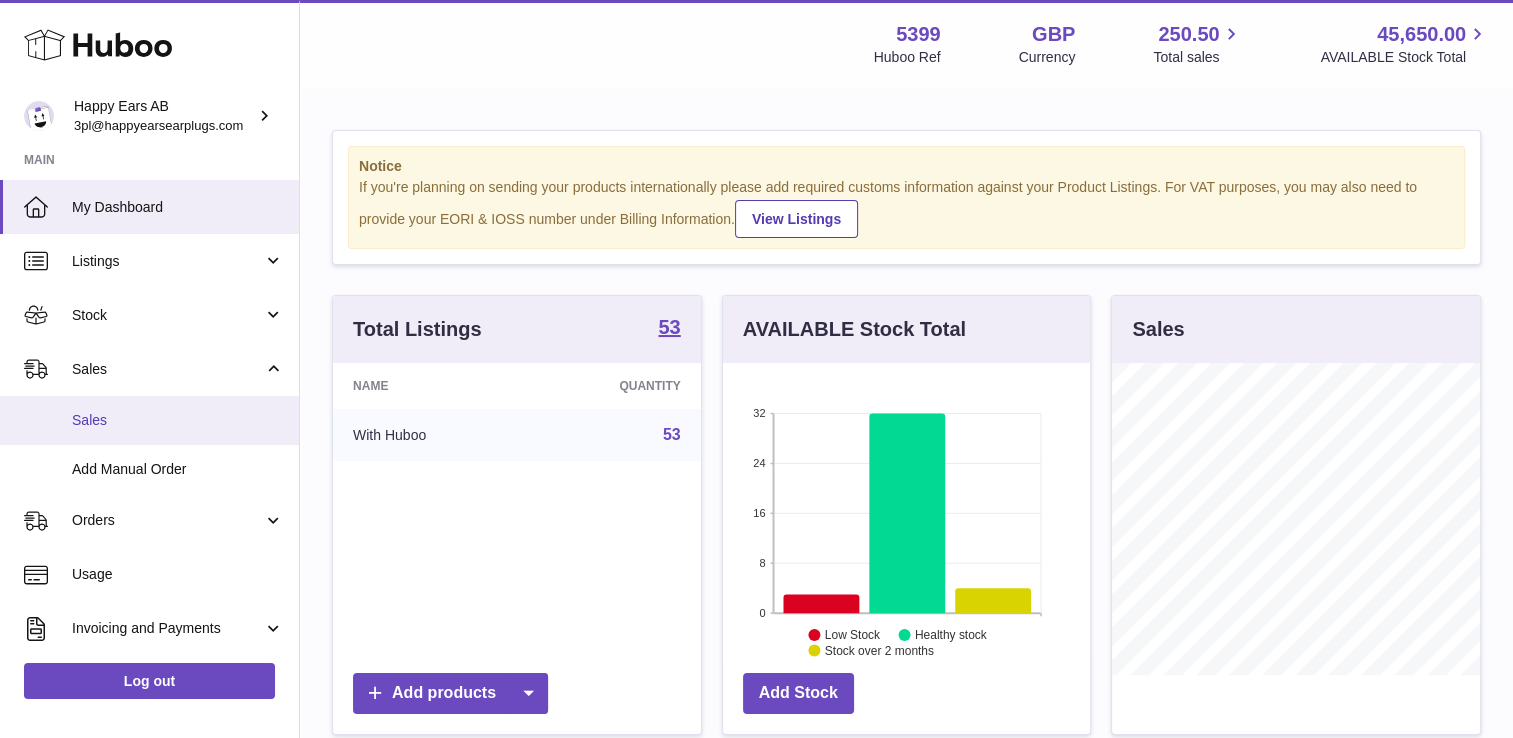 click on "Sales" at bounding box center (178, 420) 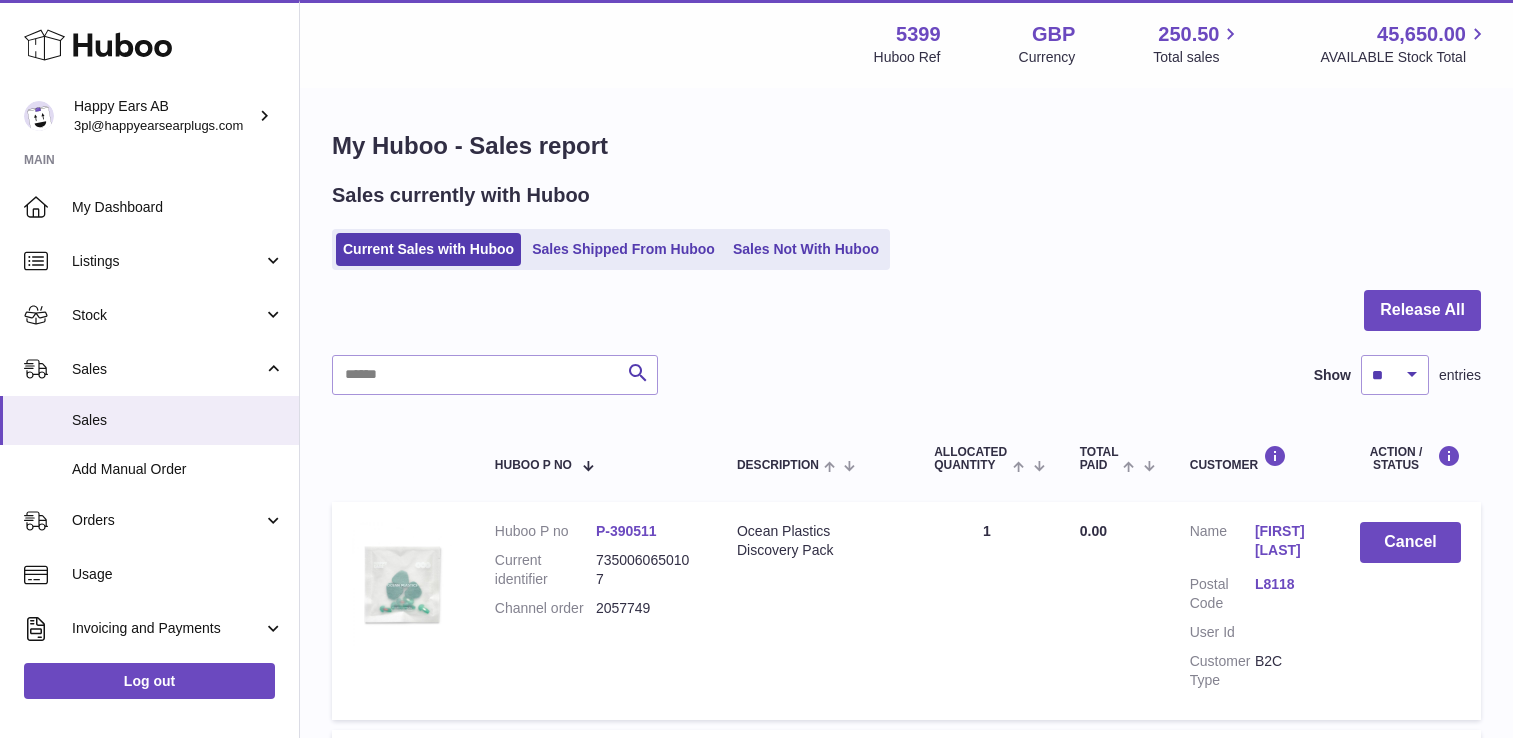 scroll, scrollTop: 0, scrollLeft: 0, axis: both 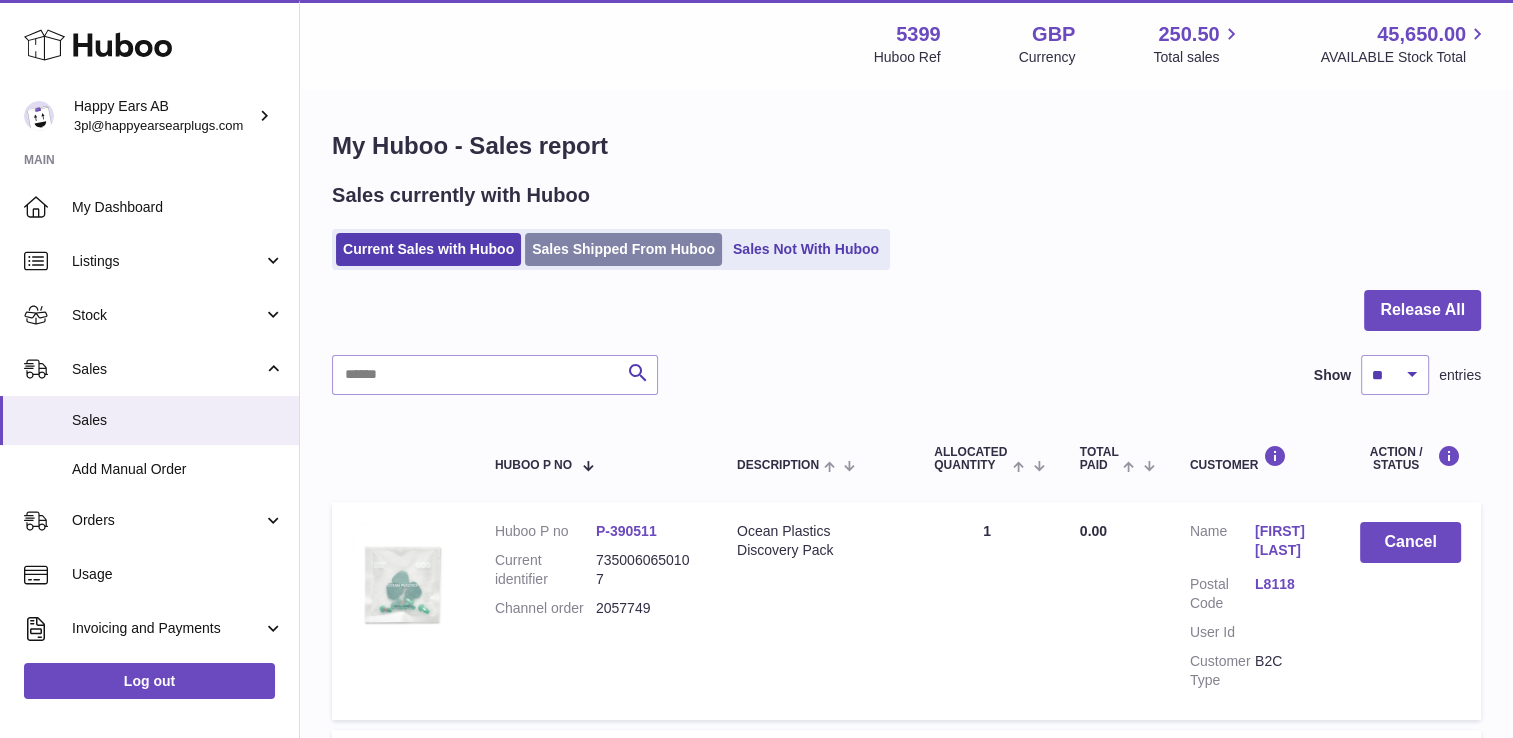click on "Sales Shipped From Huboo" at bounding box center [623, 249] 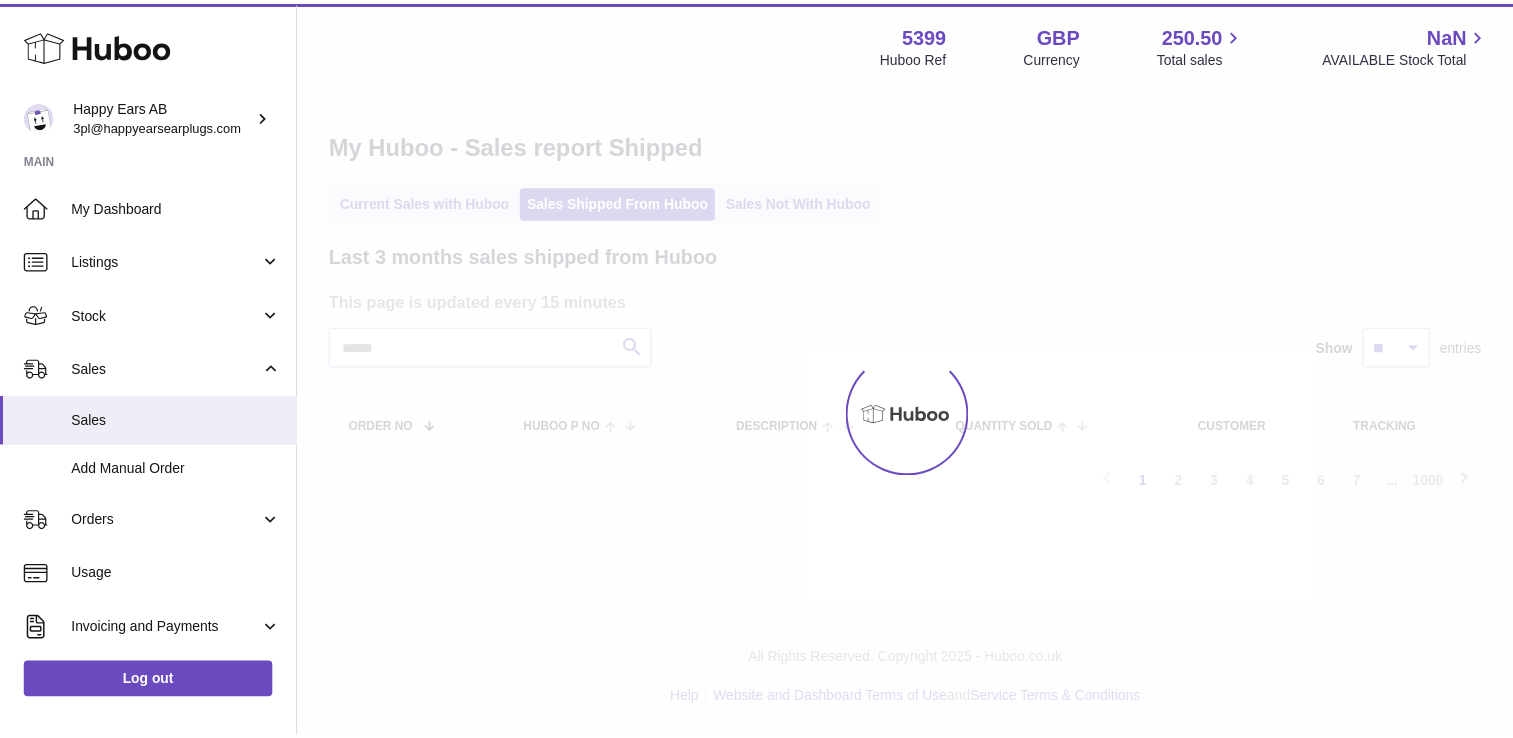 scroll, scrollTop: 0, scrollLeft: 0, axis: both 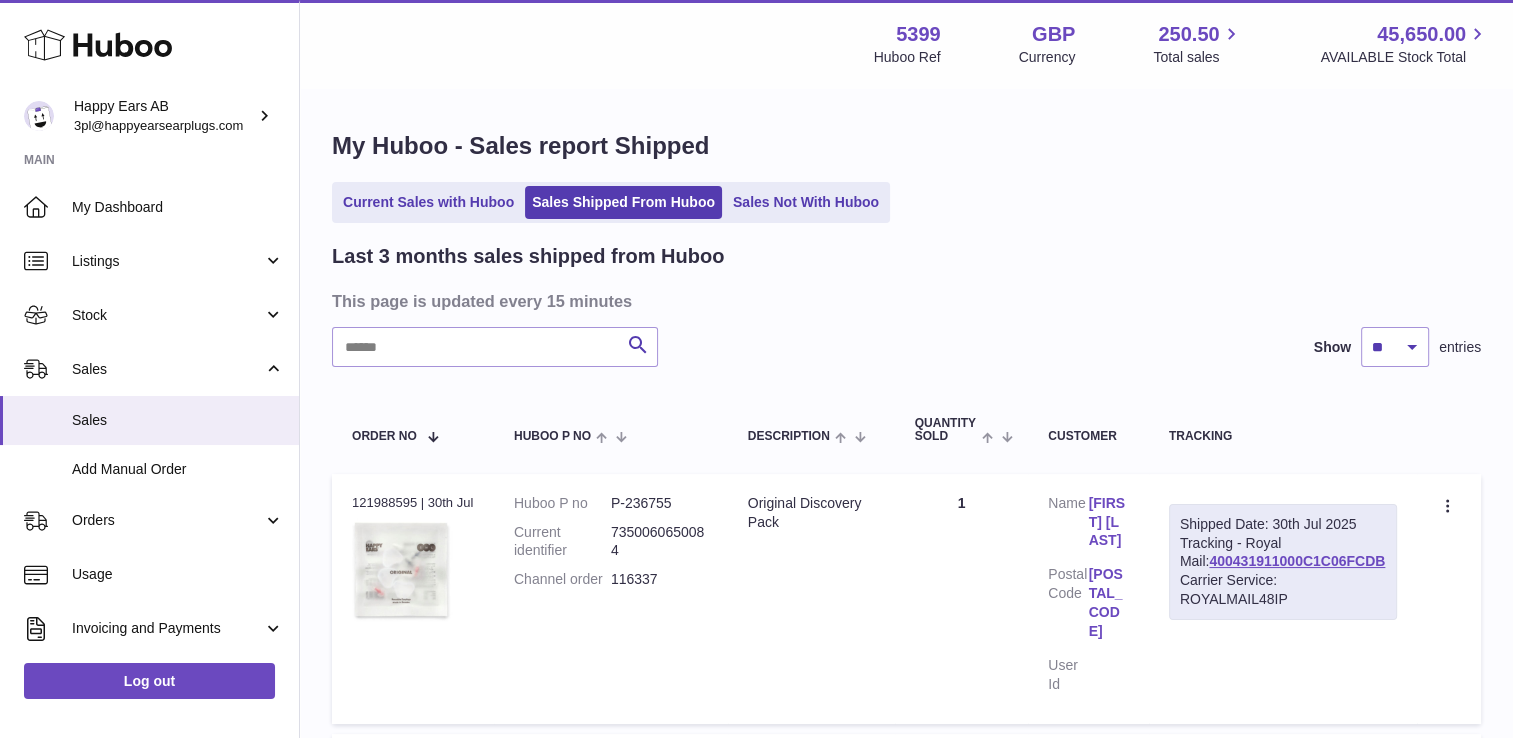 click on "Last 3 months sales shipped from Huboo     This page is updated every 15 minutes       Search
Show
** ** **
entries
Order No       Huboo P no       Description       Quantity Sold
Customer
Tracking
Order no
121988595 | 30th Jul
Huboo P no   P-236755   Current identifier   7350060650084
Channel order
116337     Description
Original Discovery Pack
Quantity
1
Customer  Name   Conor Reynolds    Postal Code   SW11 5PA   User Id
Shipped Date: 30th Jul 2025
Tracking - Royal Mail:
400431911000C1C06FCDB
Carrier Service: ROYALMAIL48IP
Create a ticket
Duplicate Order
Order no" at bounding box center (906, 1650) 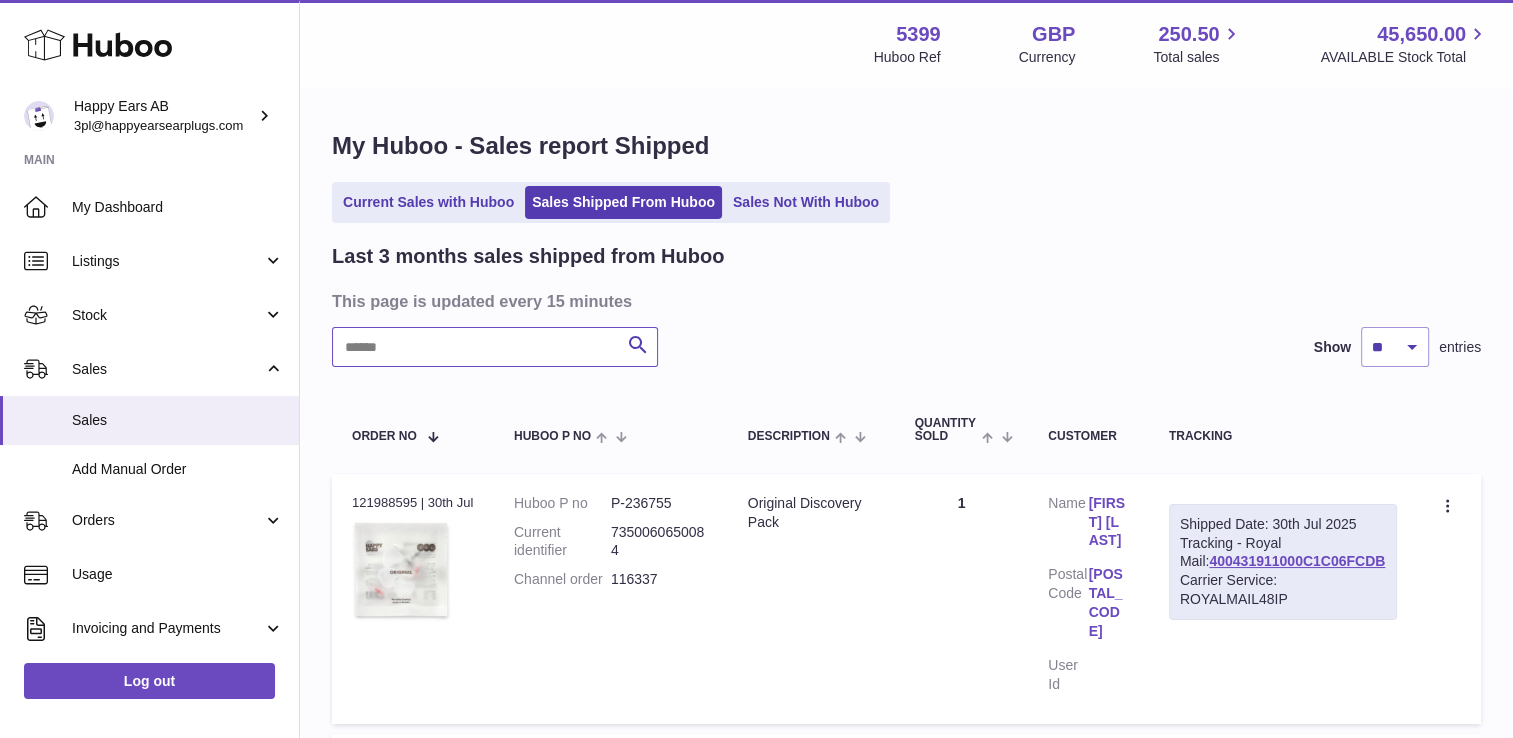 click at bounding box center (495, 347) 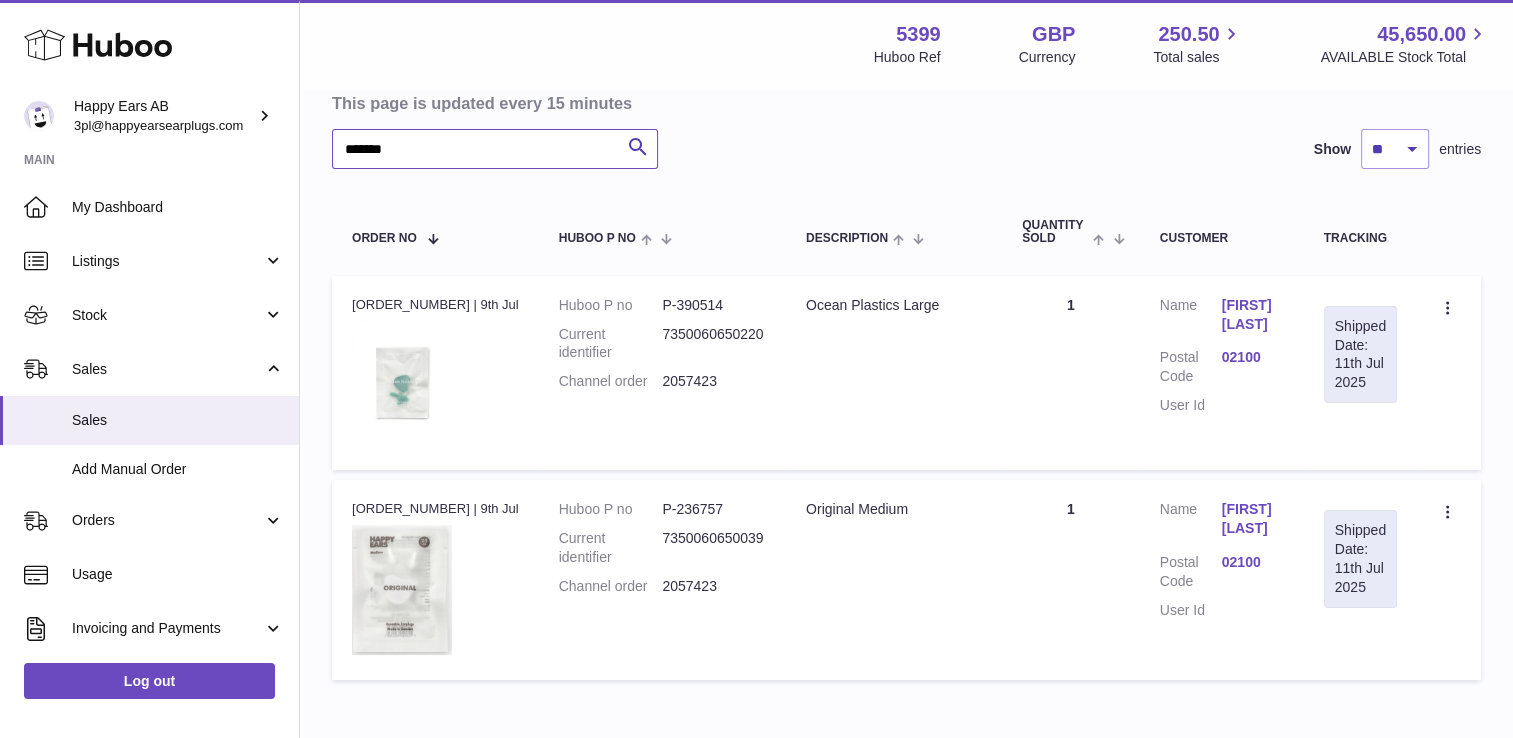 scroll, scrollTop: 200, scrollLeft: 0, axis: vertical 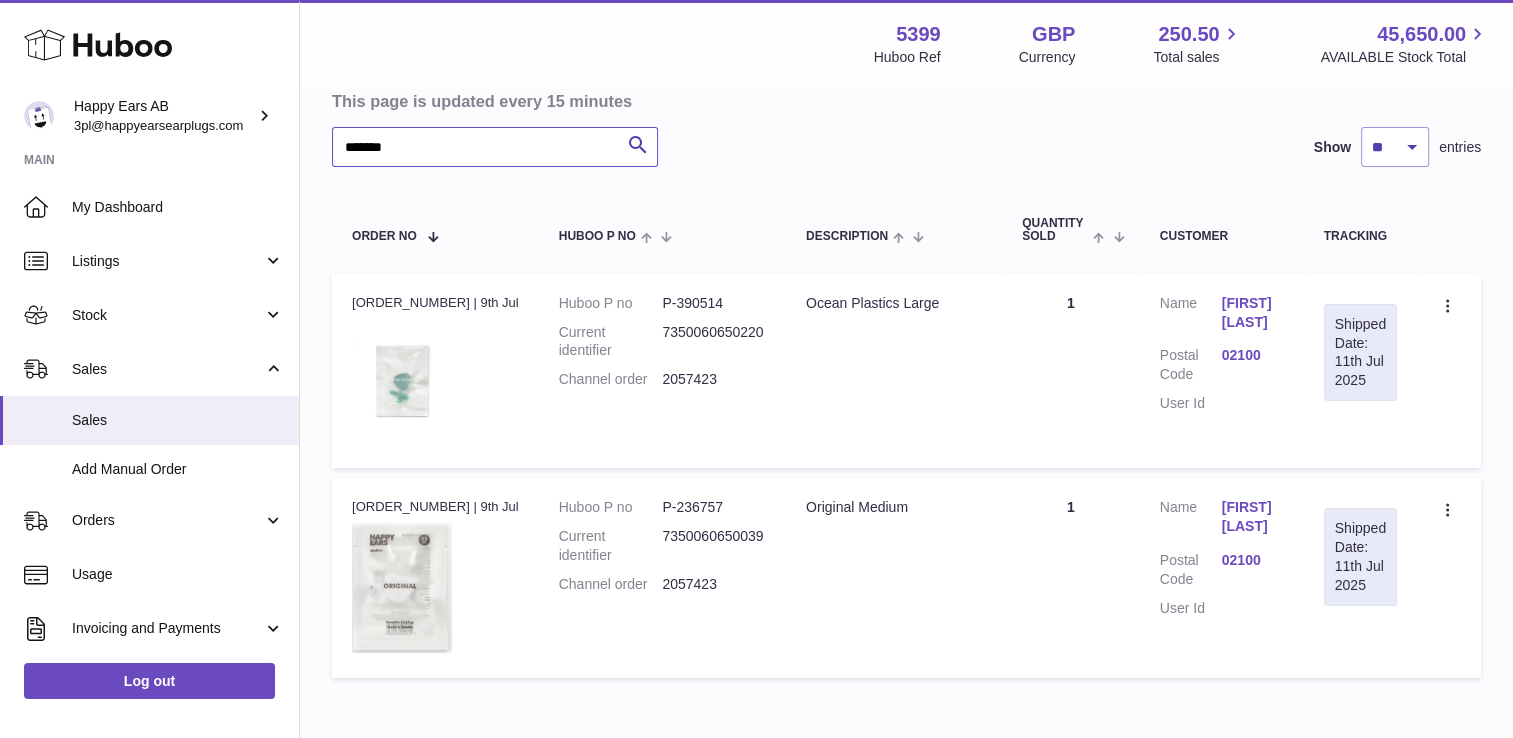 type on "*******" 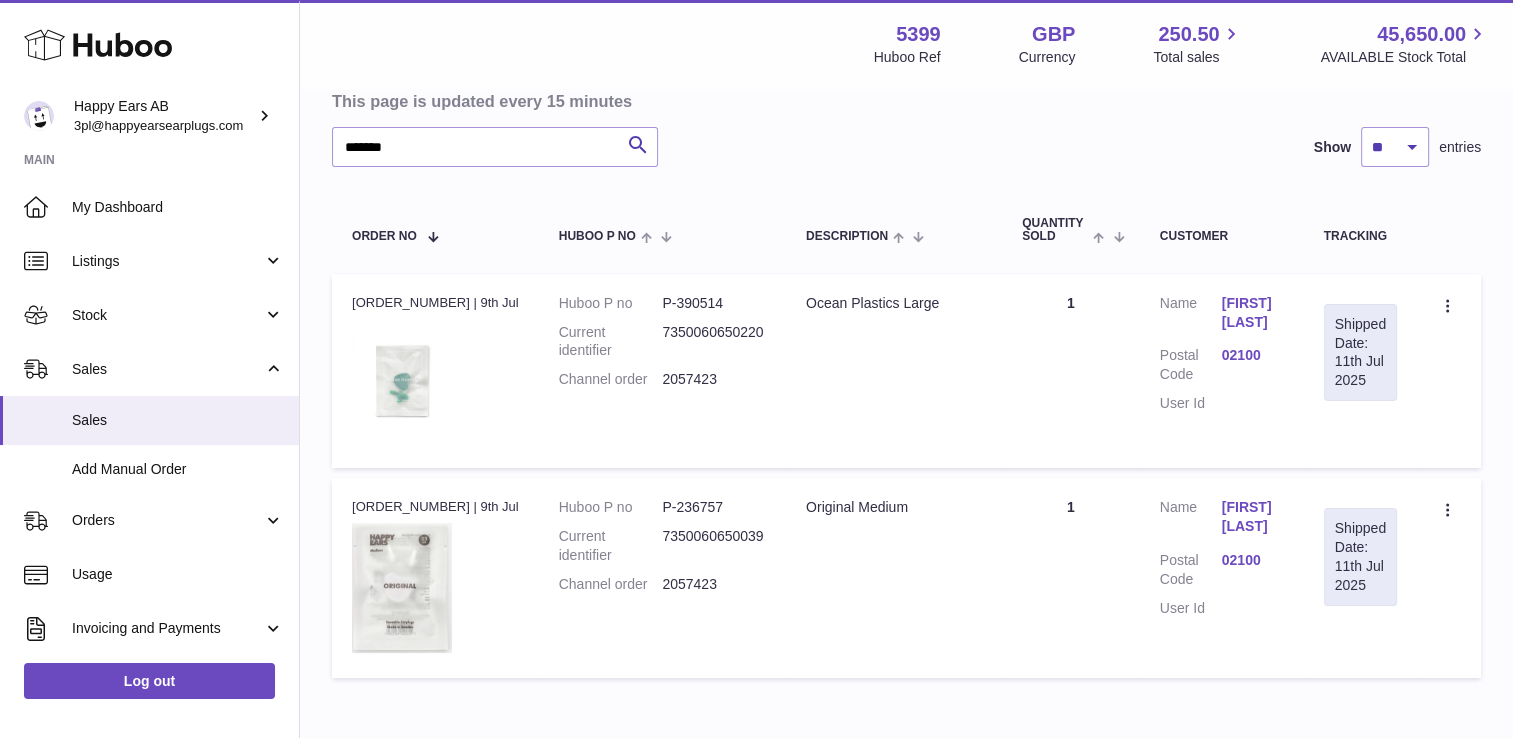 click on "Create a ticket
Duplicate Order" at bounding box center (1449, 371) 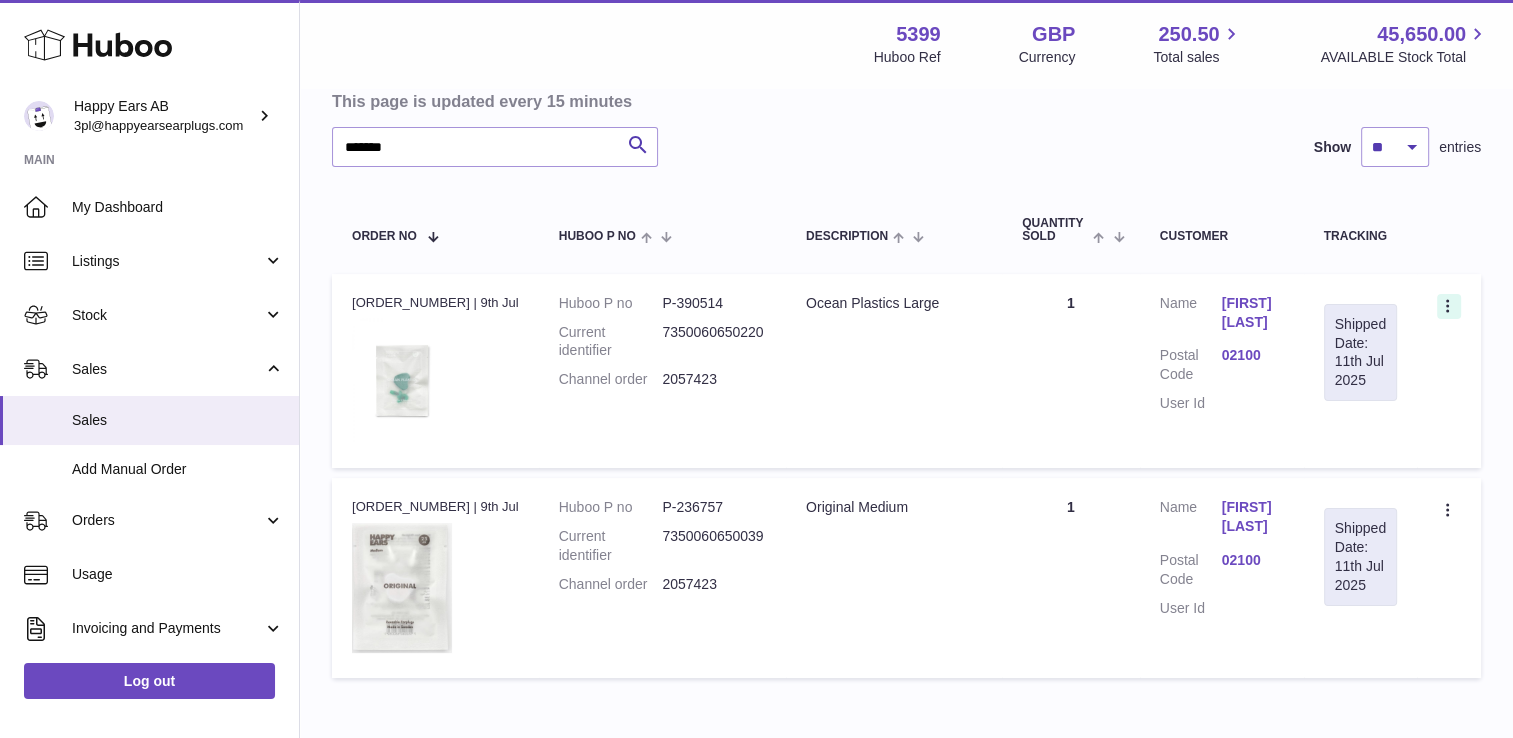 click 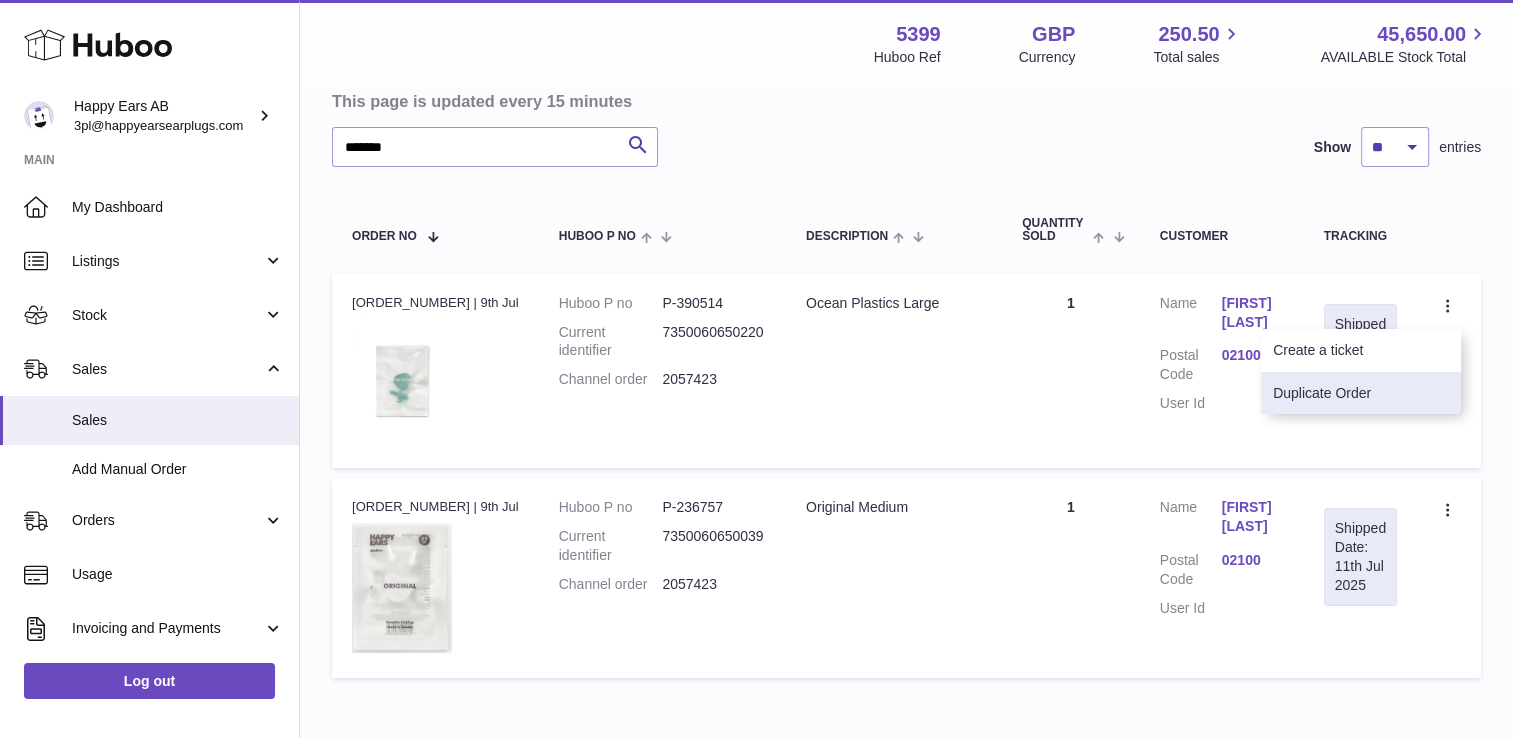 click on "Duplicate Order" at bounding box center (1361, 393) 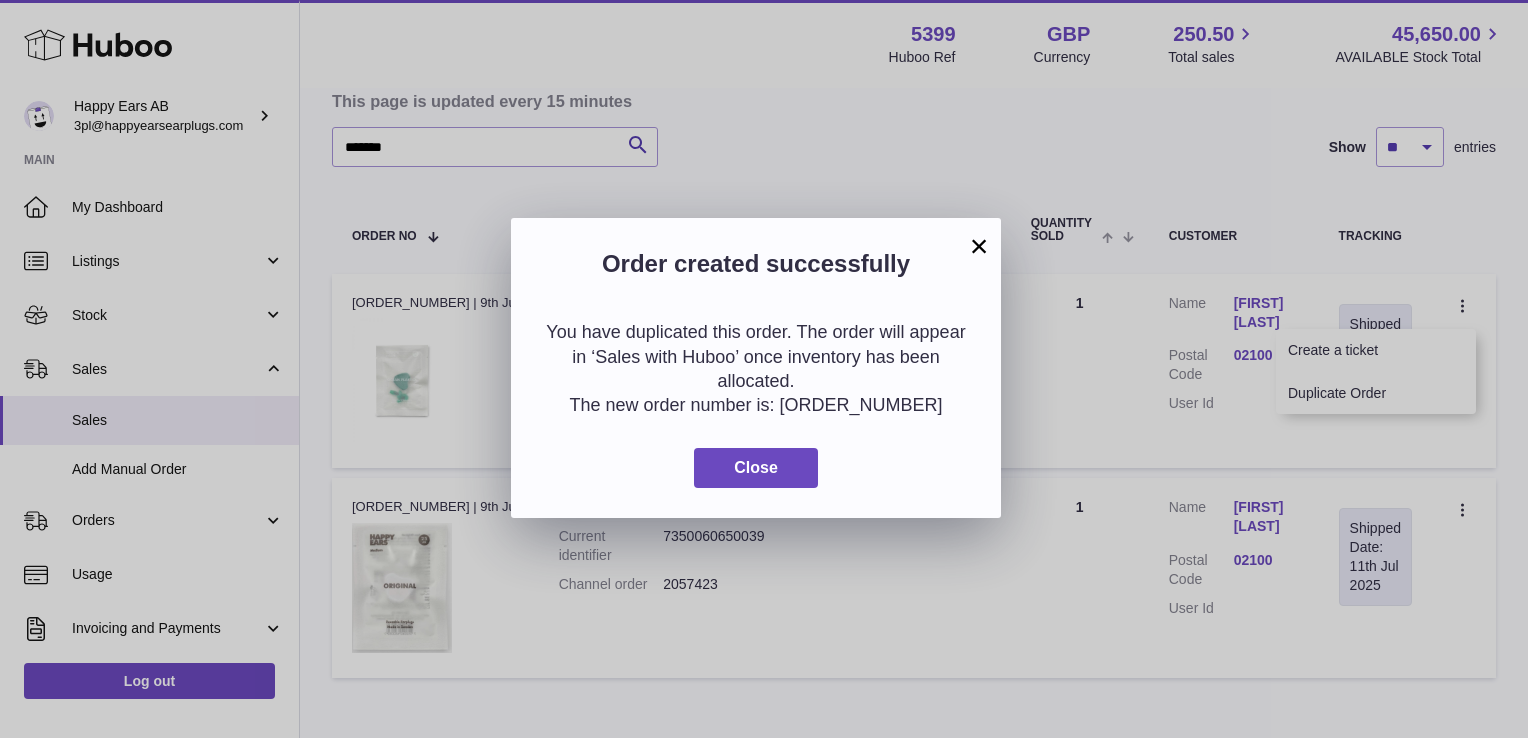 click on "×
Order created successfully
You have duplicated this order. The order will appear in ‘Sales with Huboo’ once inventory has been allocated.
The new order number is: 121995225
Close" at bounding box center [764, 369] 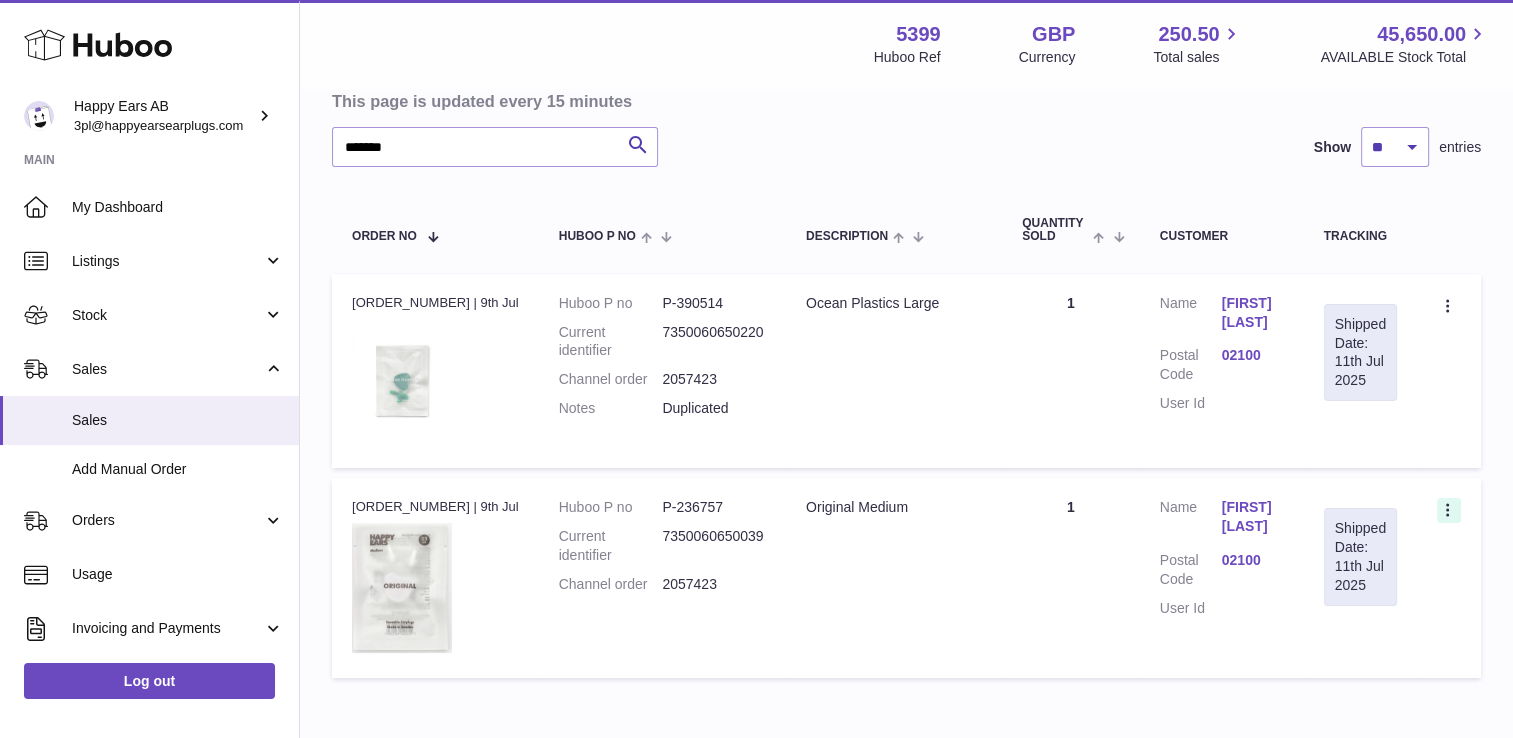 click 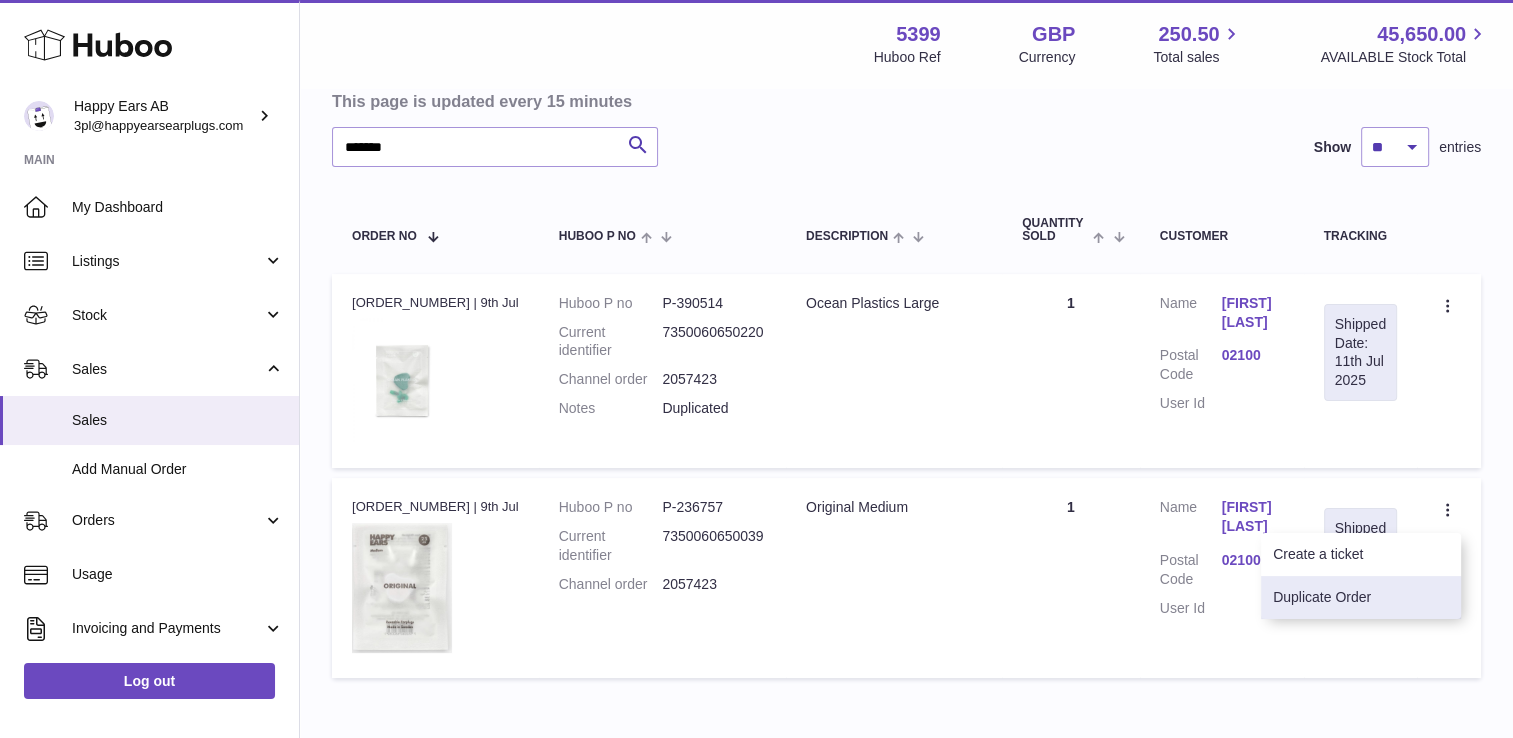 click on "Duplicate Order" at bounding box center (1361, 597) 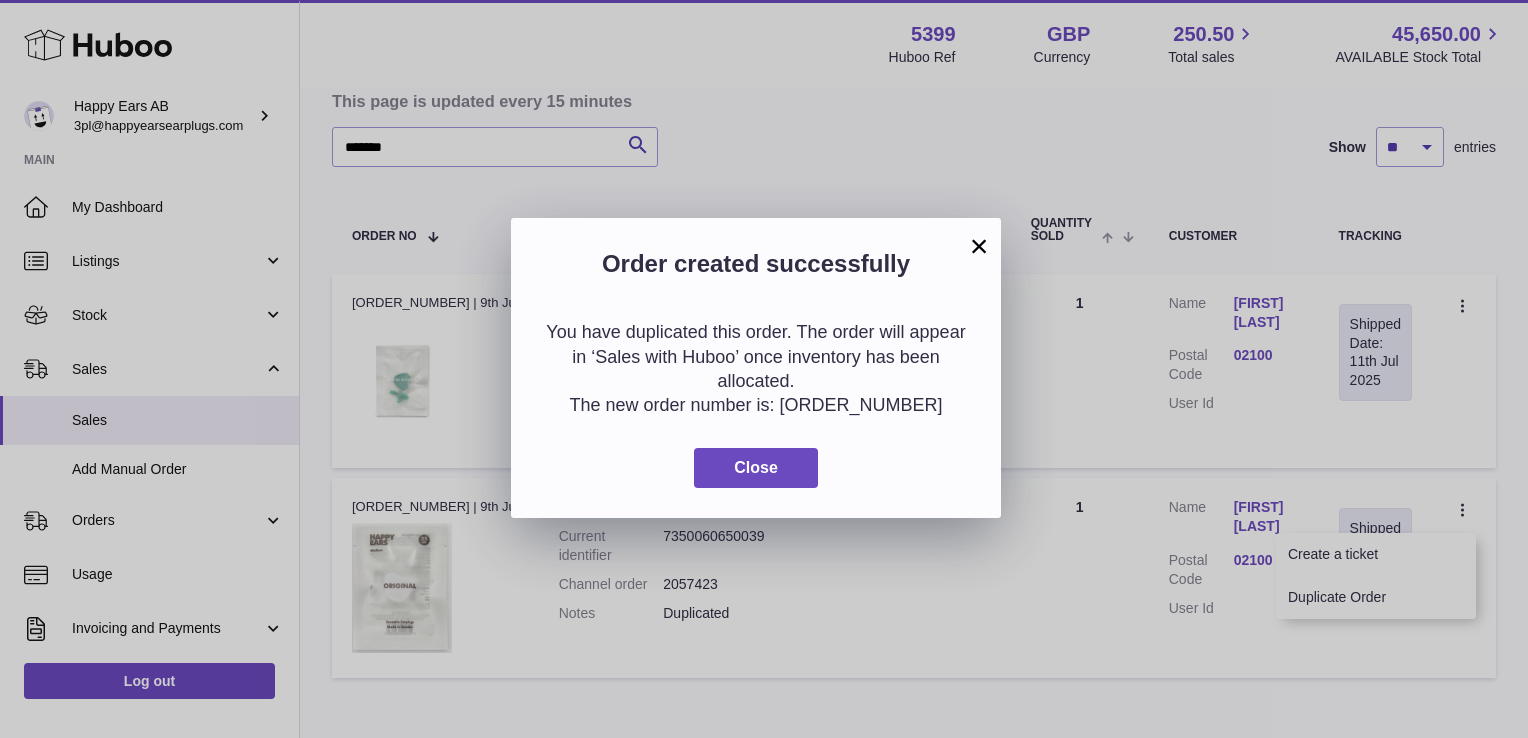 click on "×
Order created successfully
You have duplicated this order. The order will appear in ‘Sales with Huboo’ once inventory has been allocated.
The new order number is: 121995226
Close" at bounding box center [764, 369] 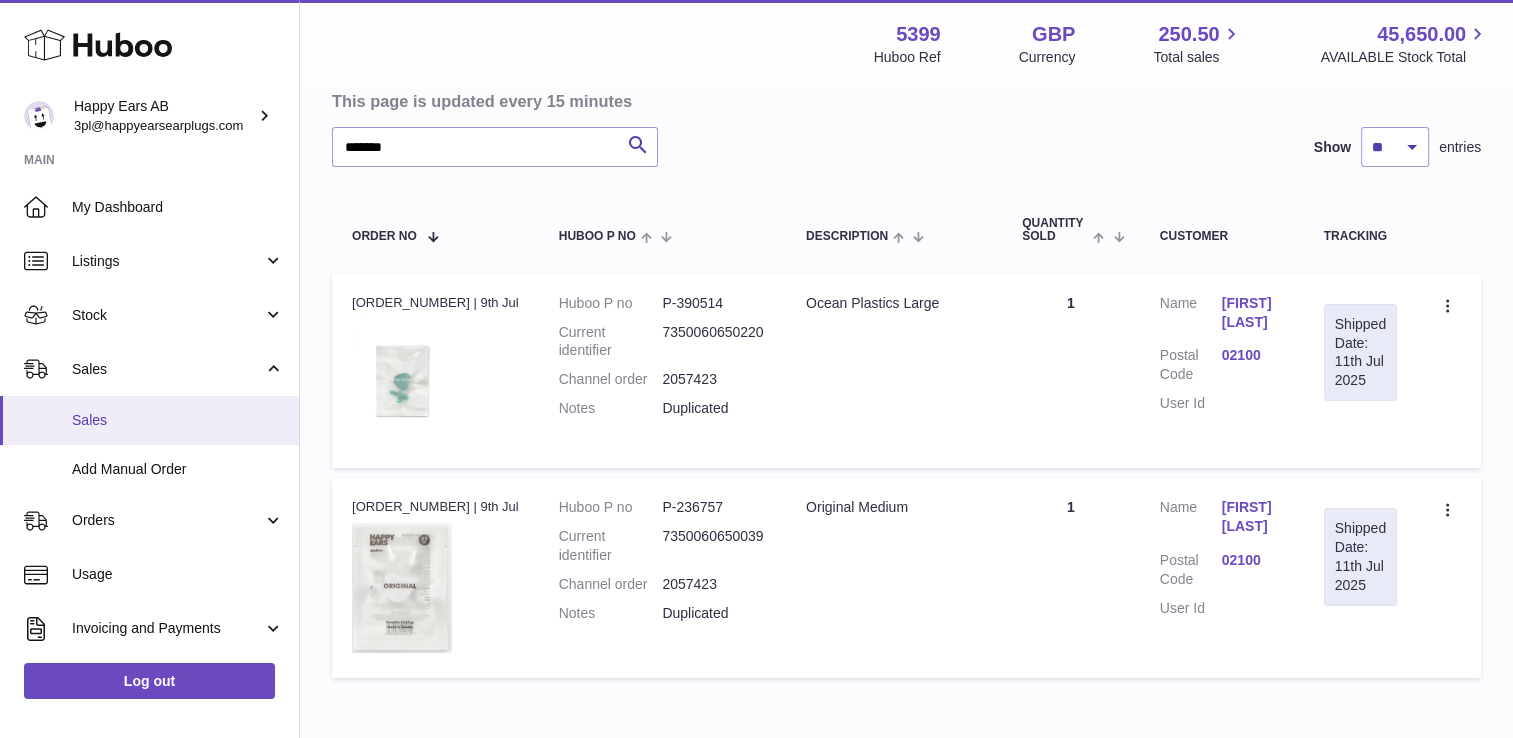 click on "Sales" at bounding box center [178, 420] 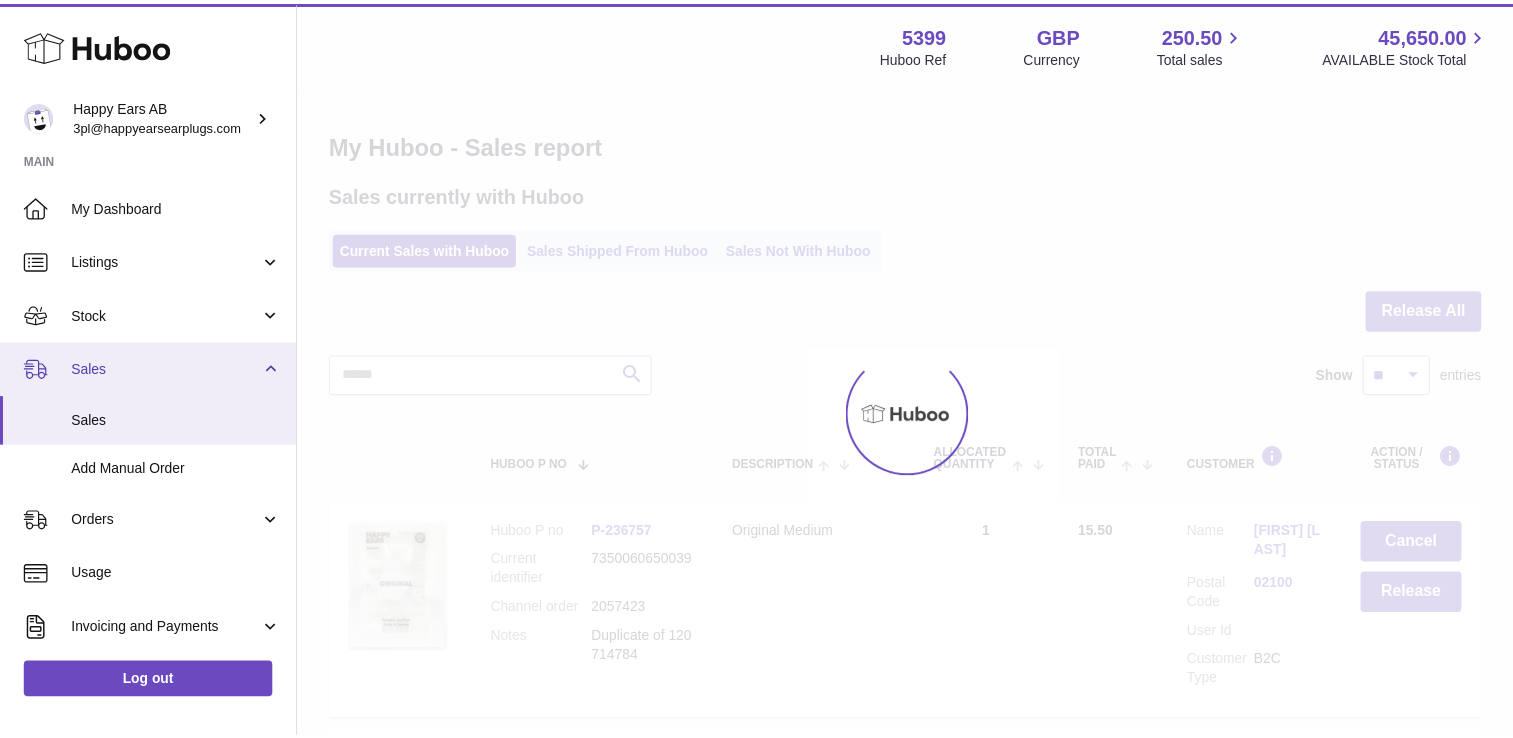 scroll, scrollTop: 0, scrollLeft: 0, axis: both 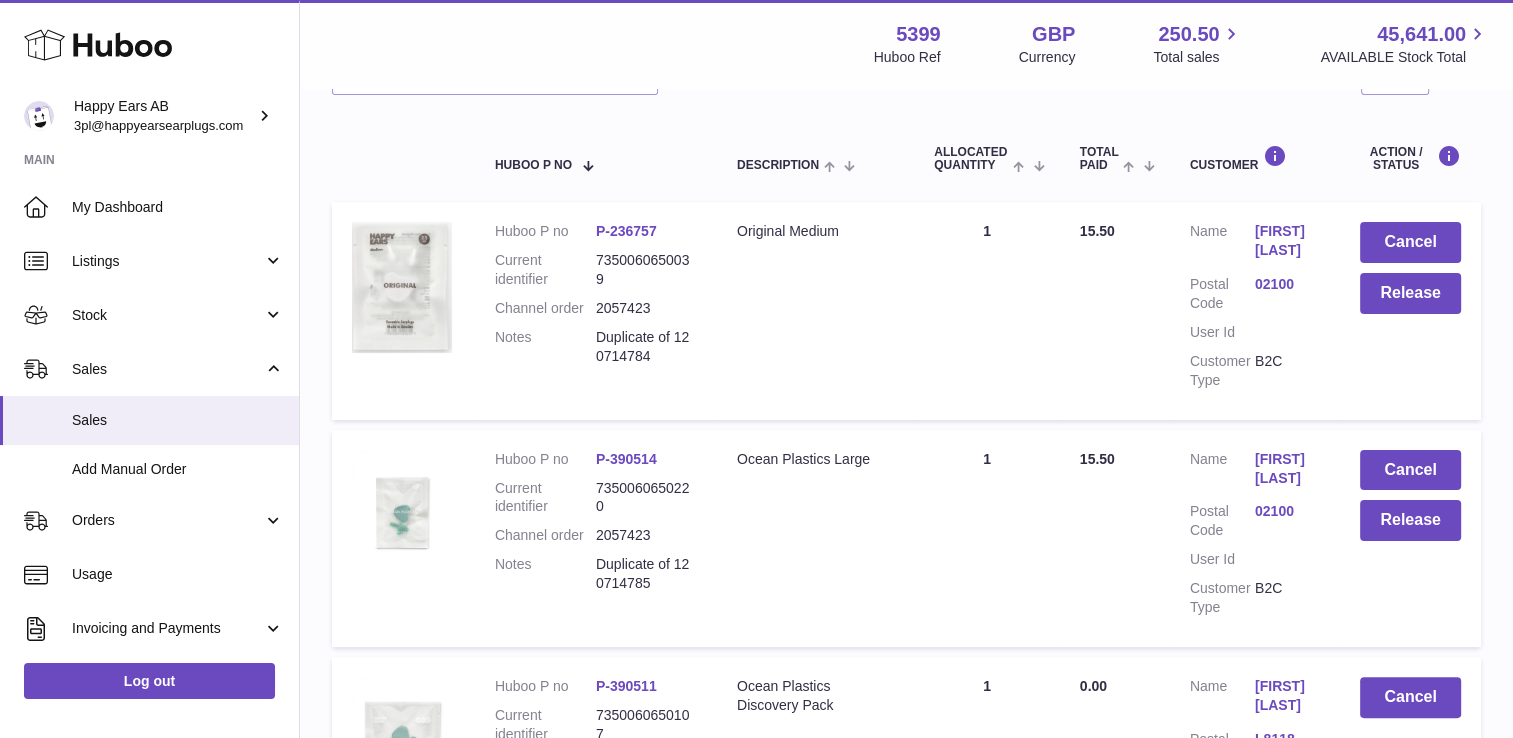 click on "[FIRST] [LAST]" at bounding box center (1287, 241) 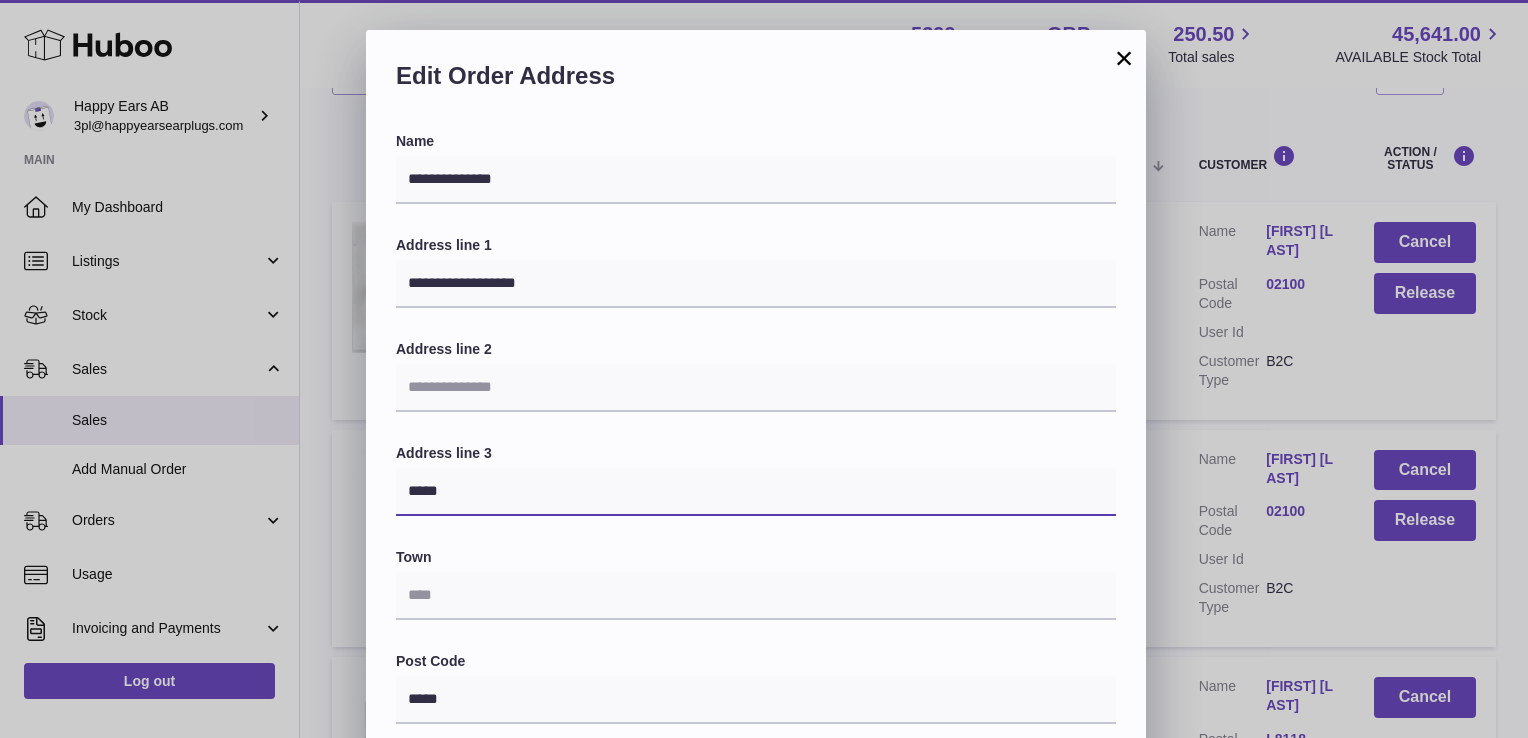 drag, startPoint x: 553, startPoint y: 487, endPoint x: 375, endPoint y: 478, distance: 178.22739 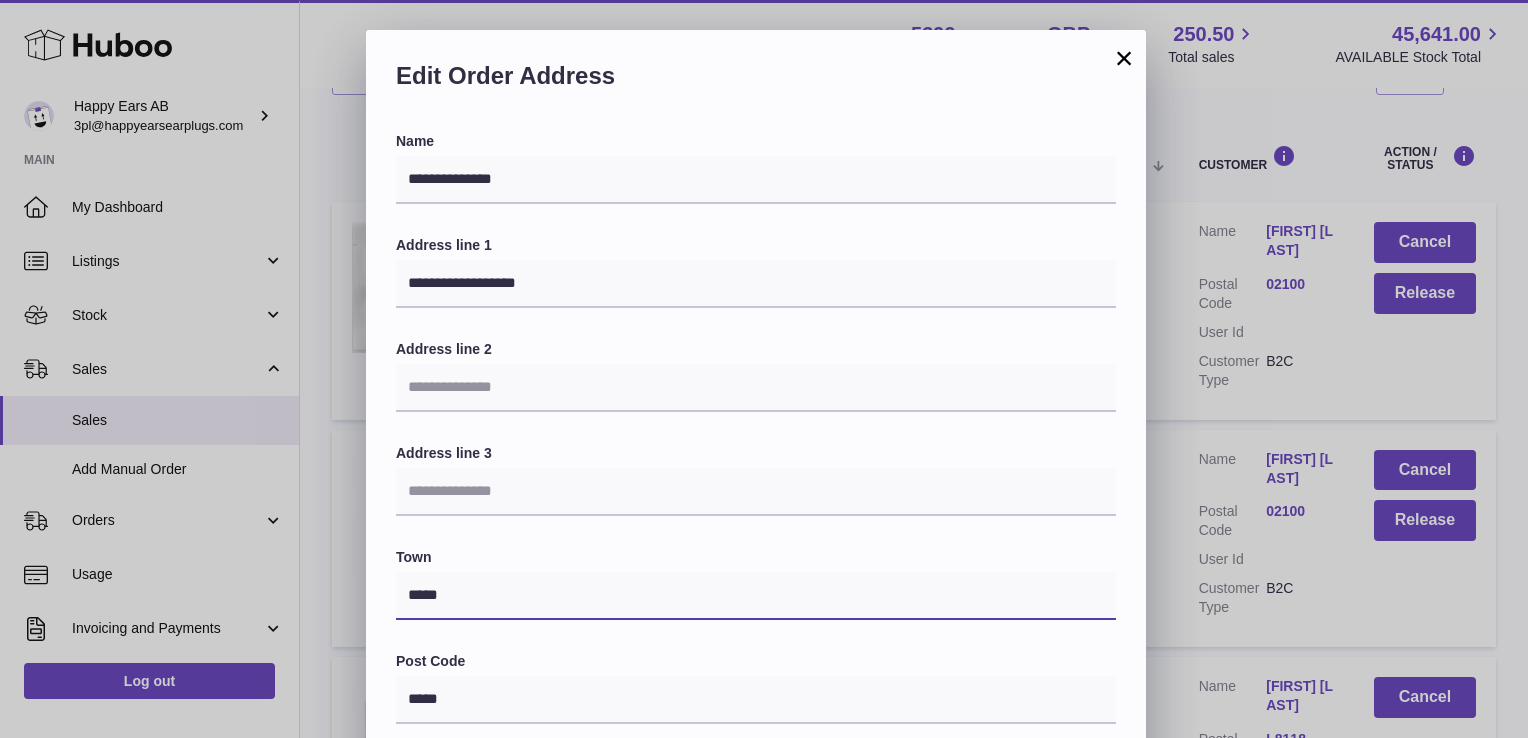 type on "*****" 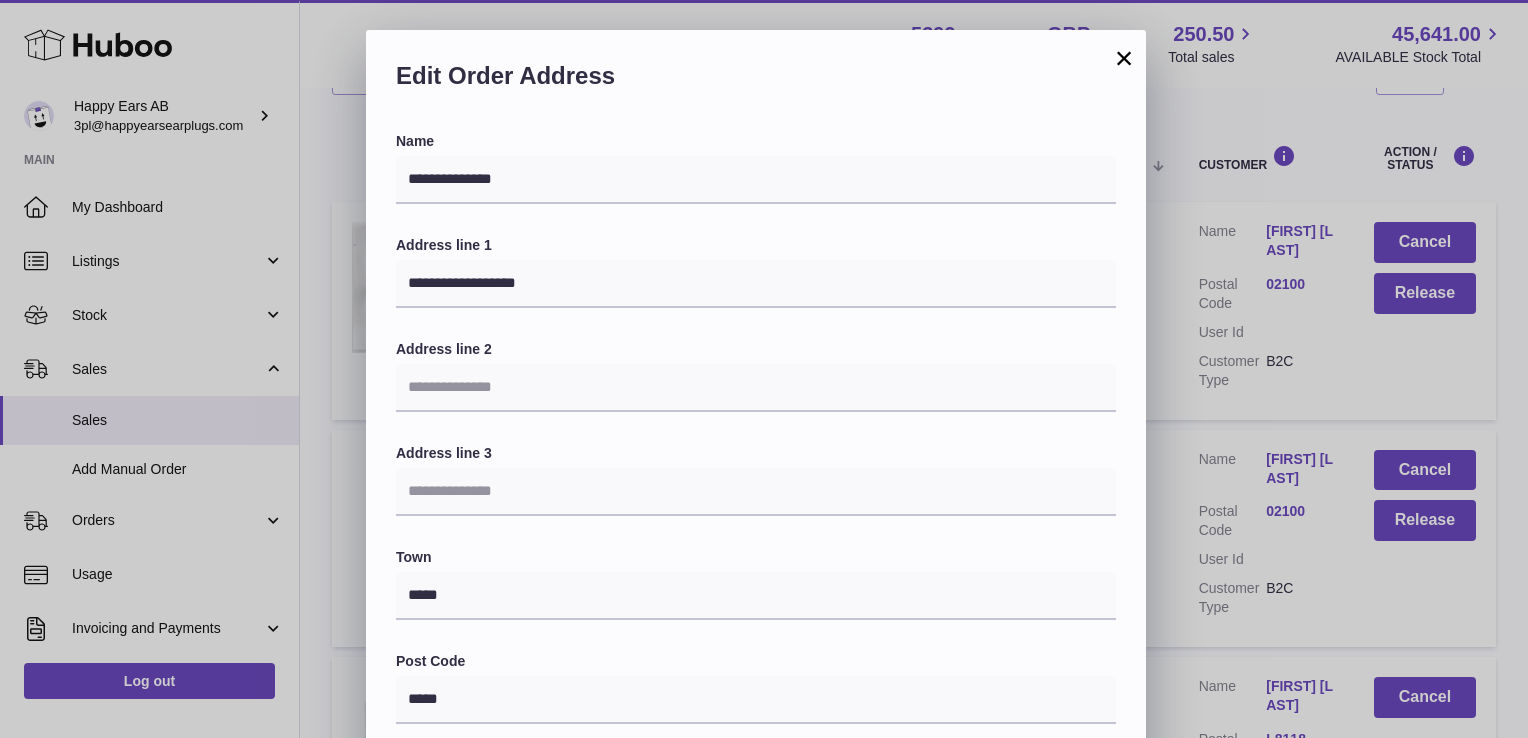 click on "Town" at bounding box center [756, 557] 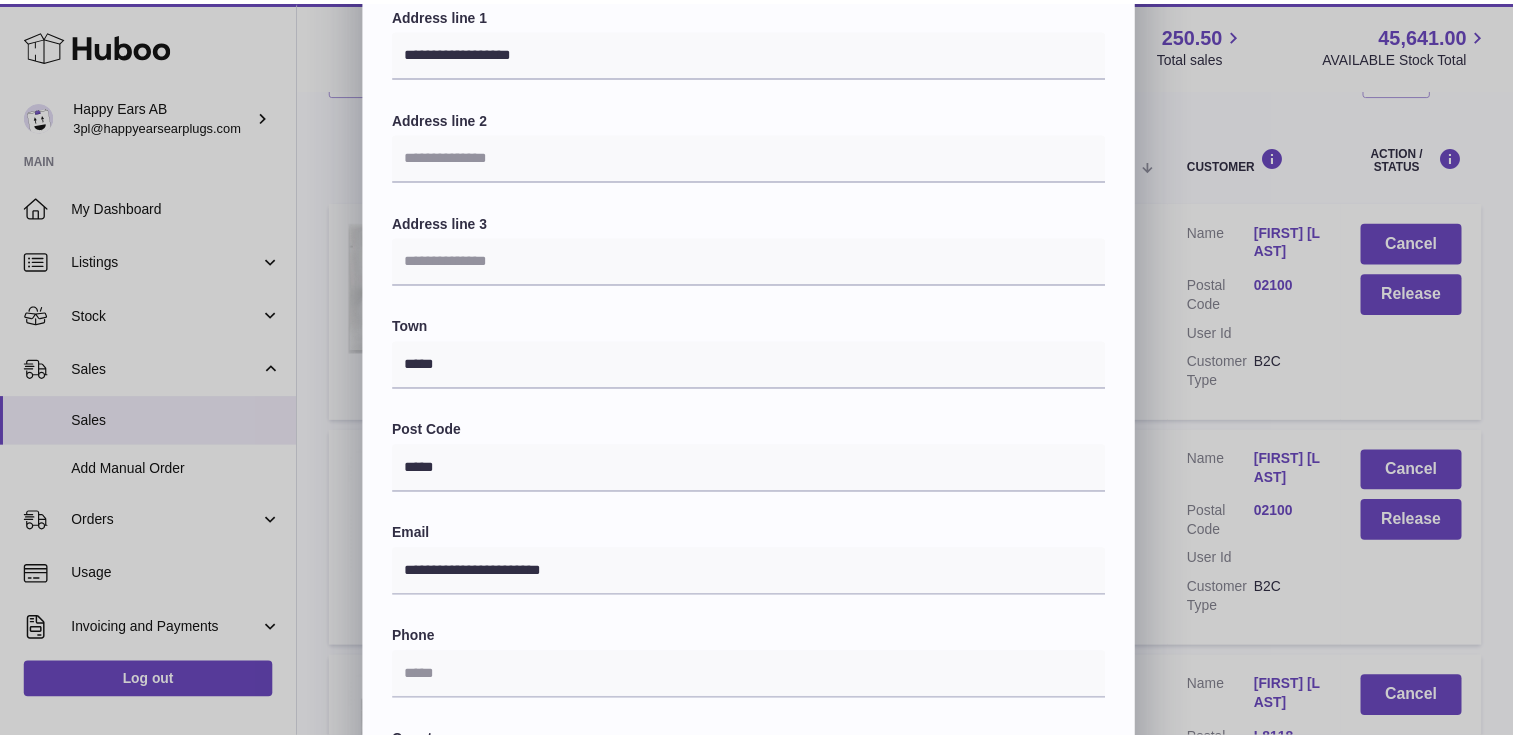 scroll, scrollTop: 500, scrollLeft: 0, axis: vertical 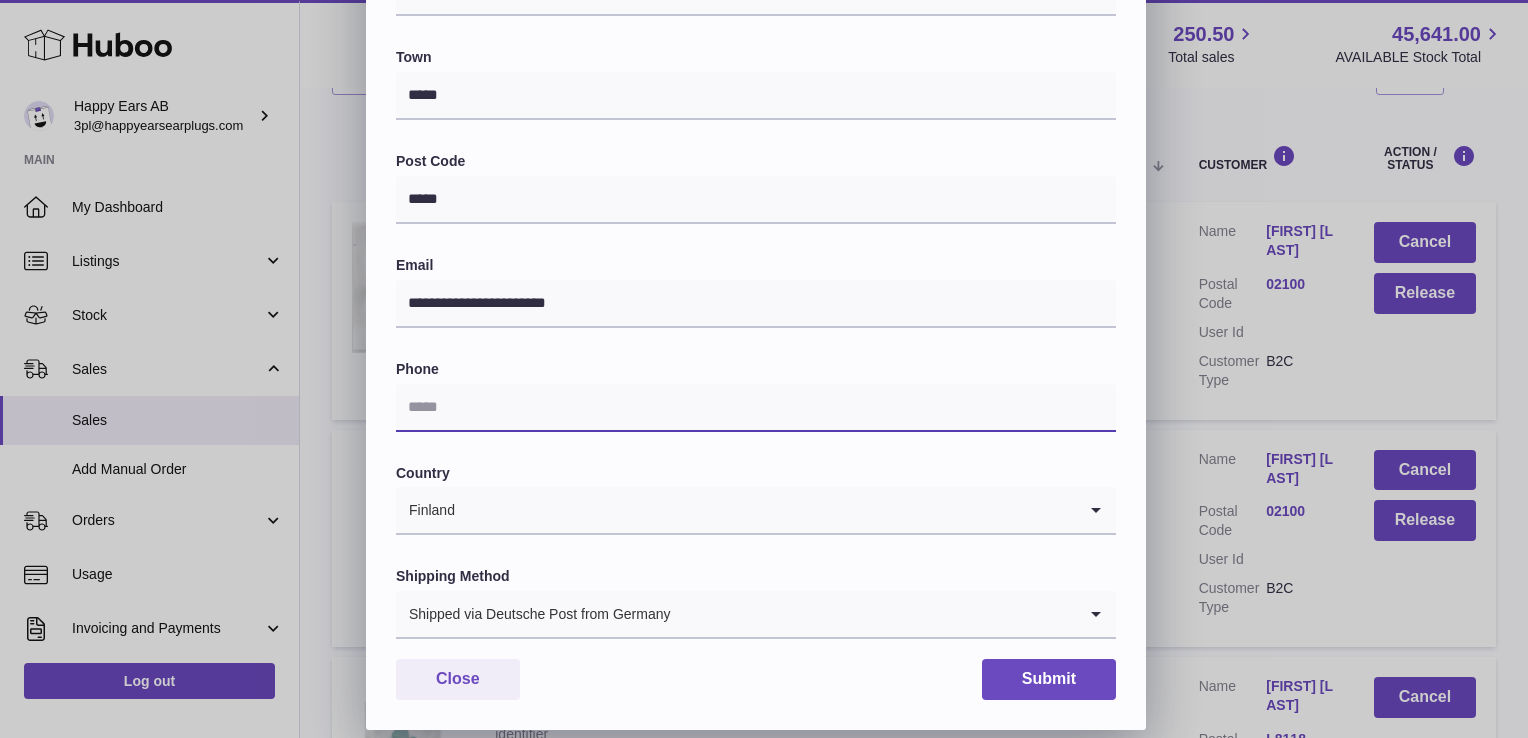 click at bounding box center [756, 408] 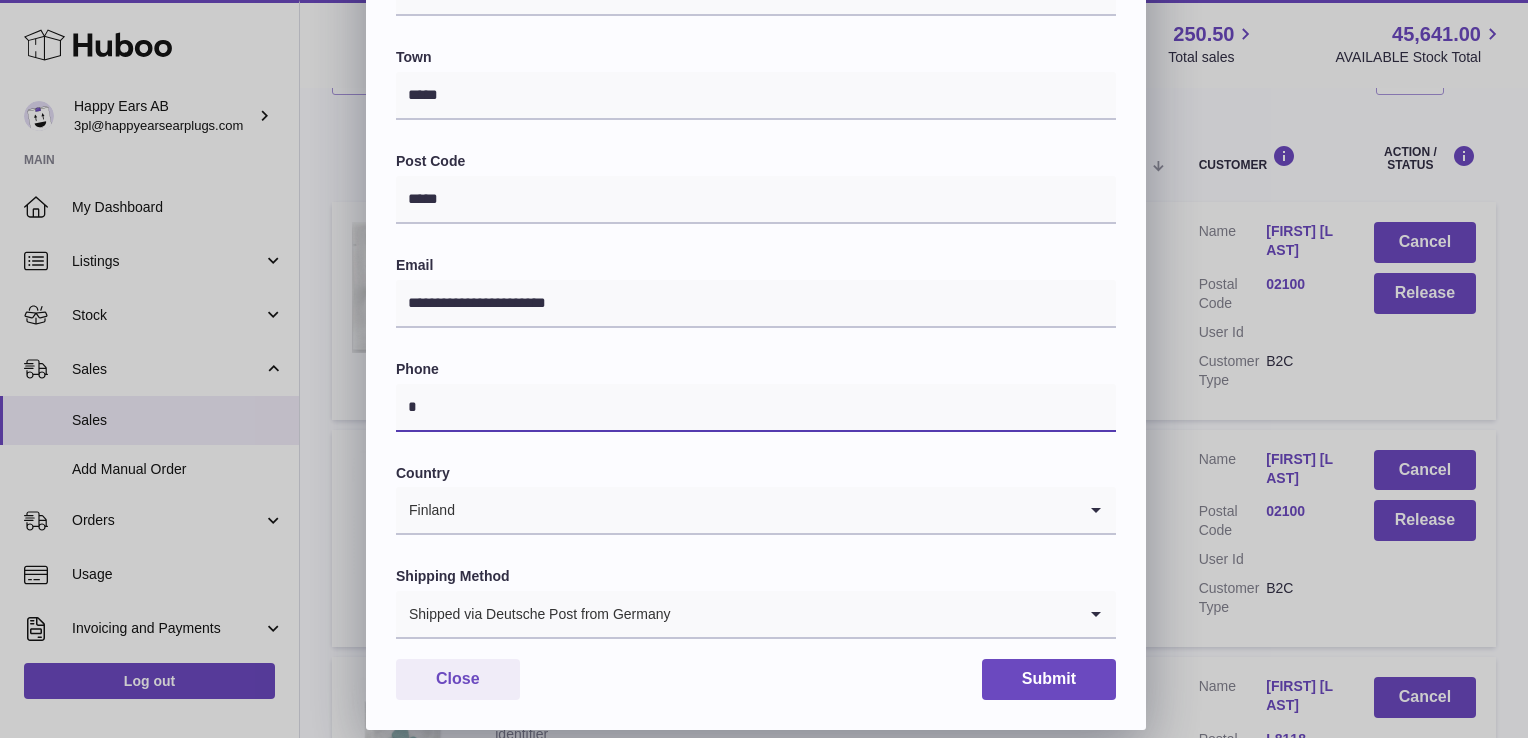 type on "*" 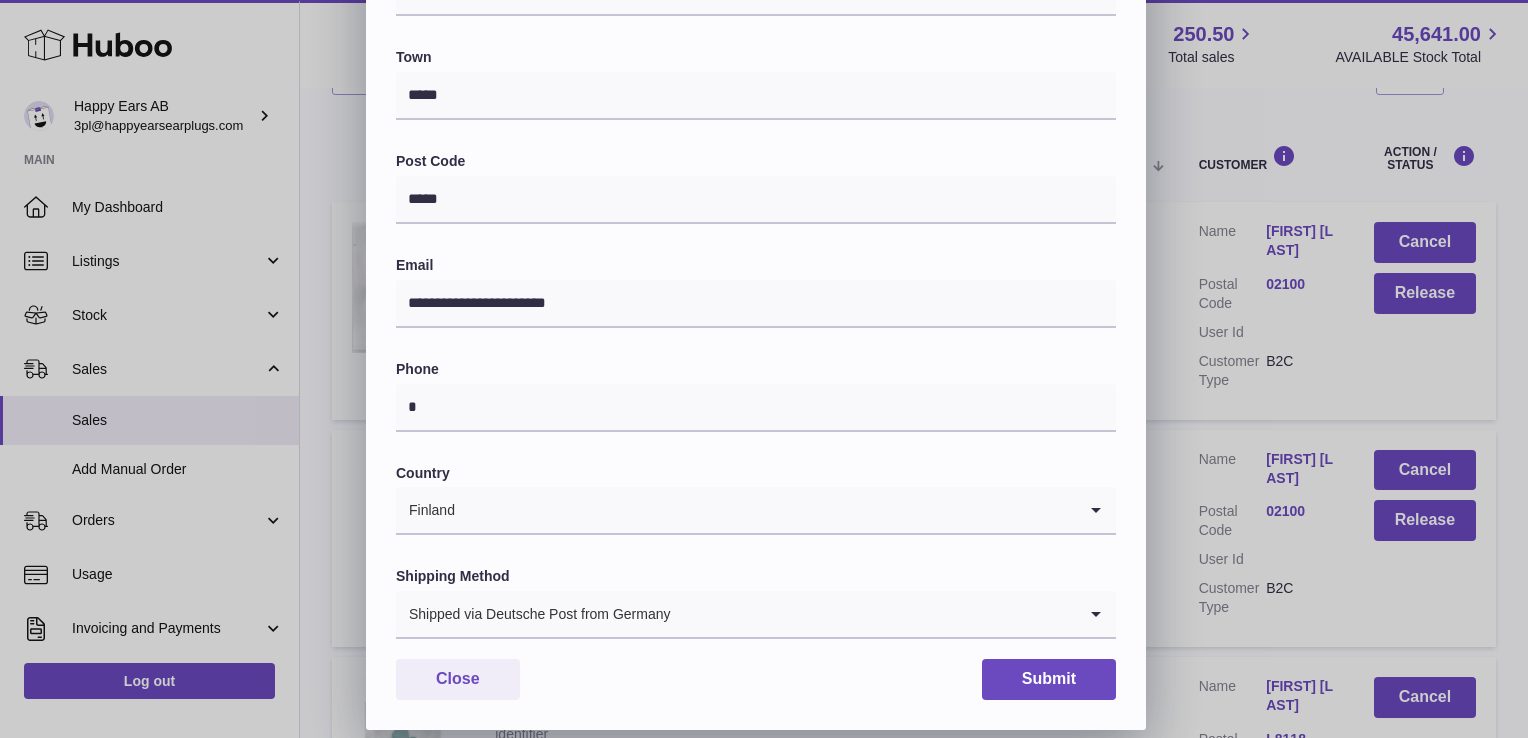 click on "Phone" at bounding box center [756, 369] 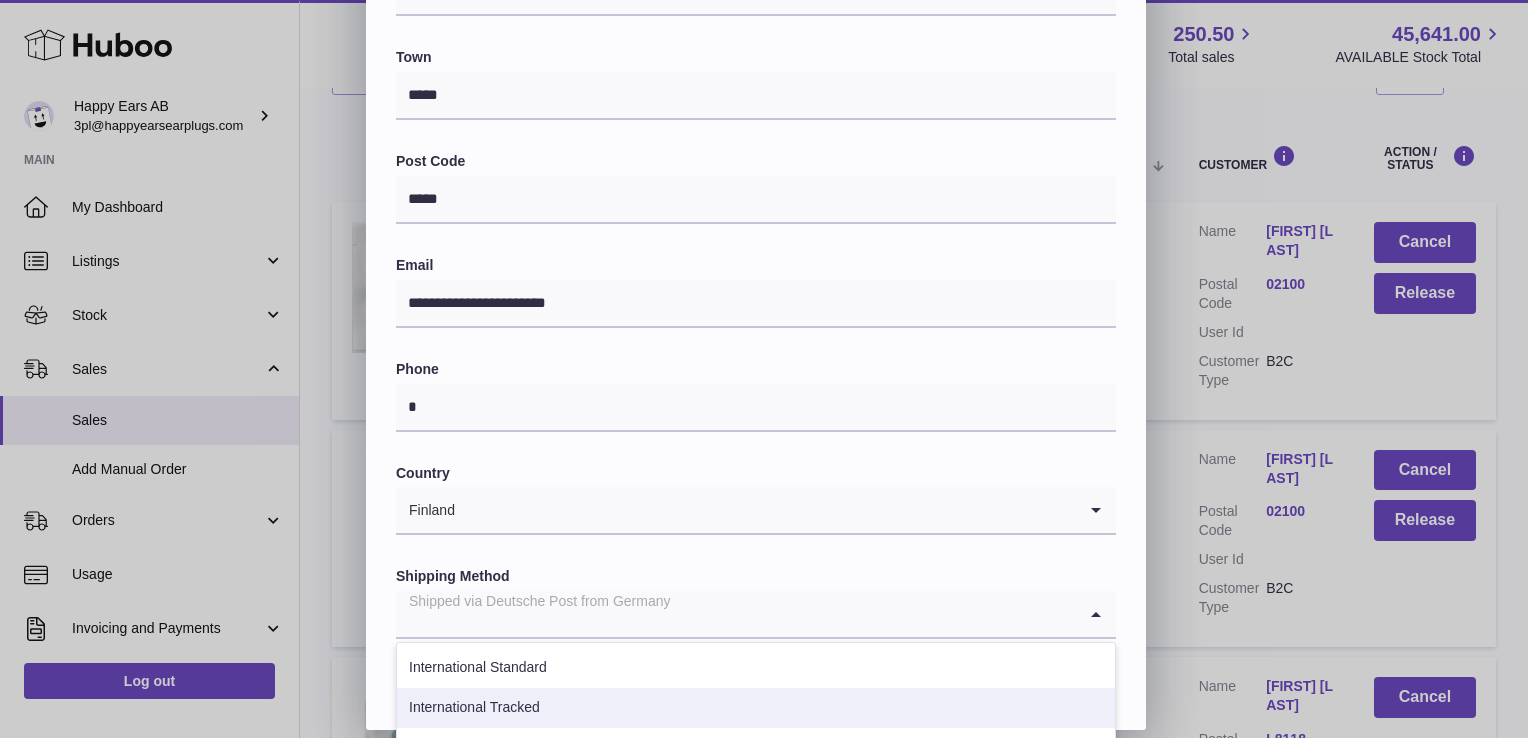 click on "International Tracked" at bounding box center [756, 708] 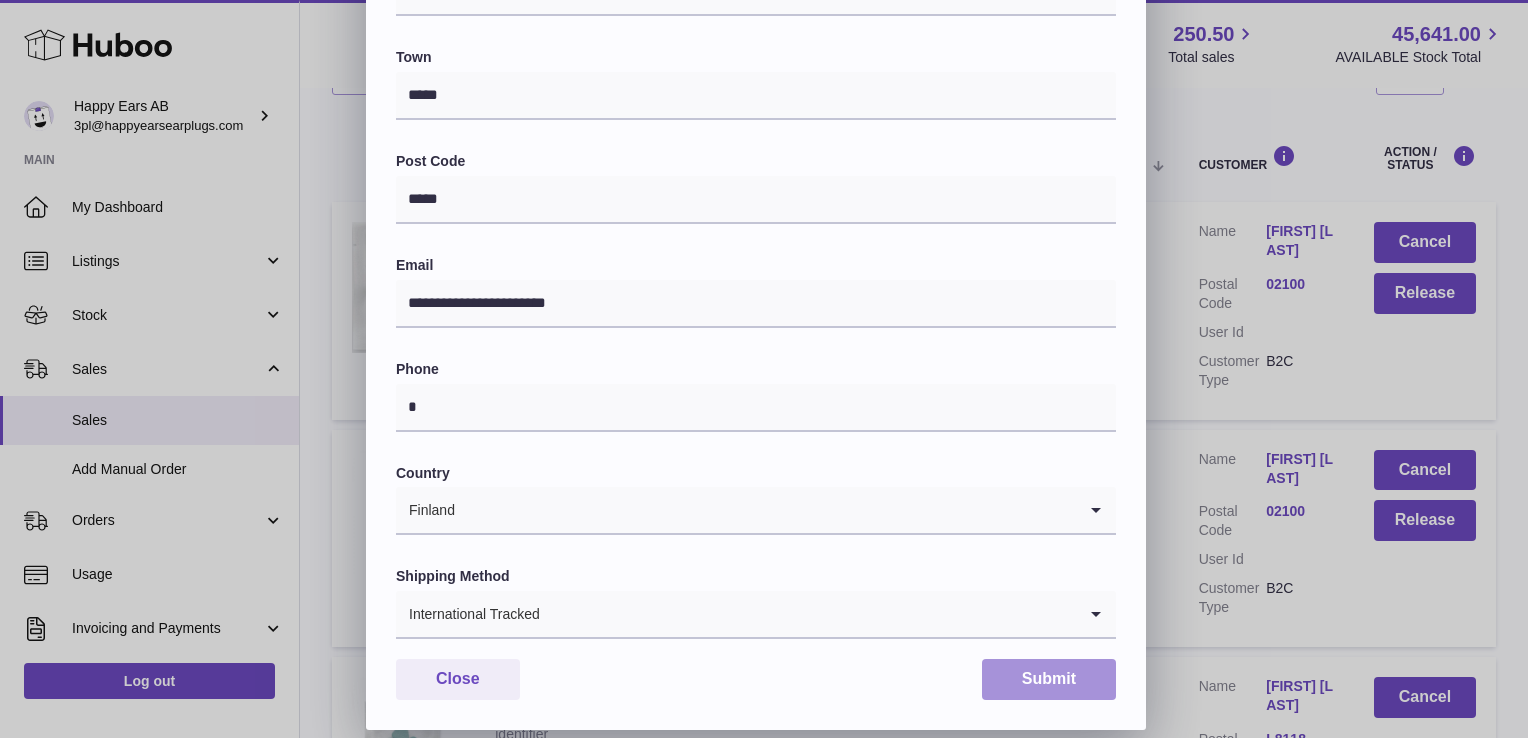 click on "Submit" at bounding box center [1049, 679] 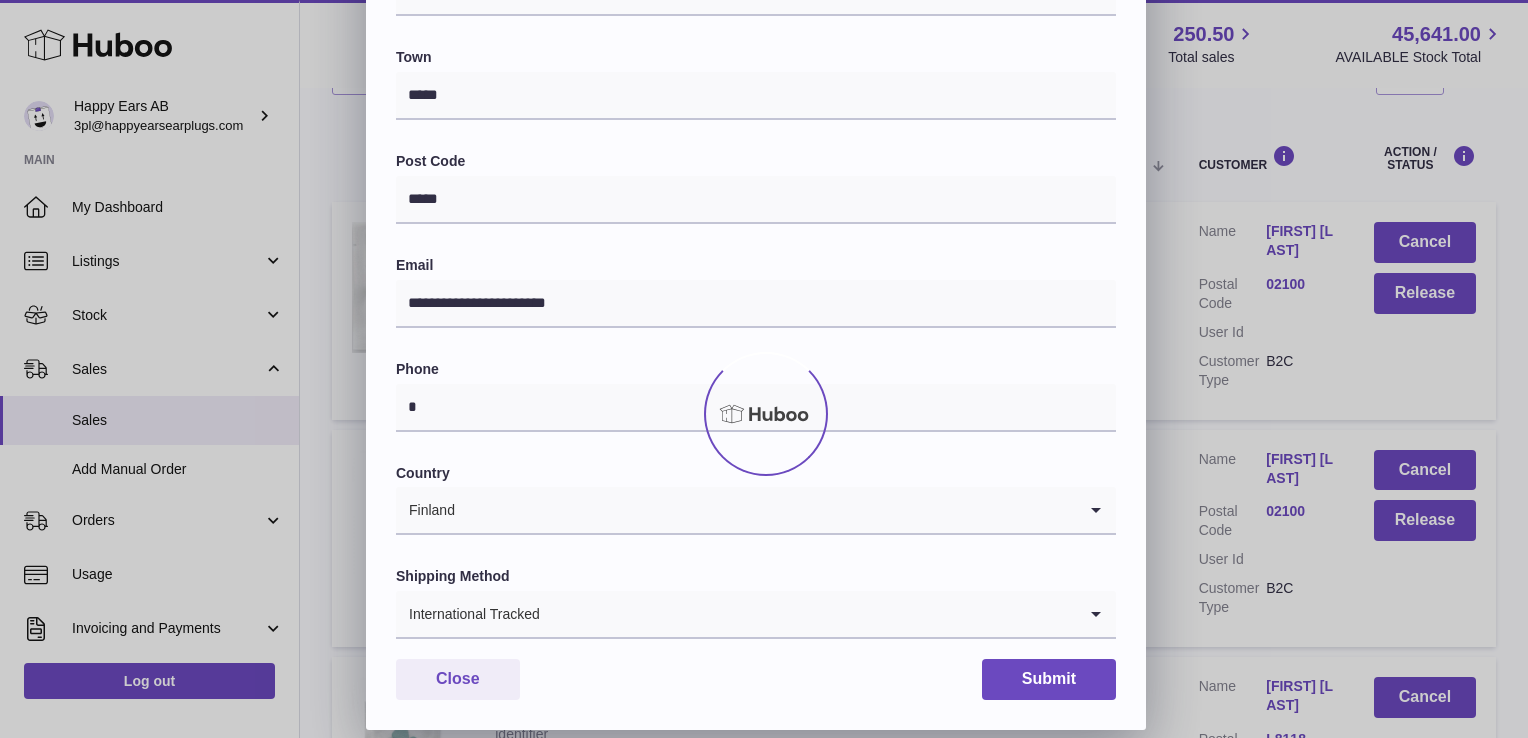 scroll, scrollTop: 0, scrollLeft: 0, axis: both 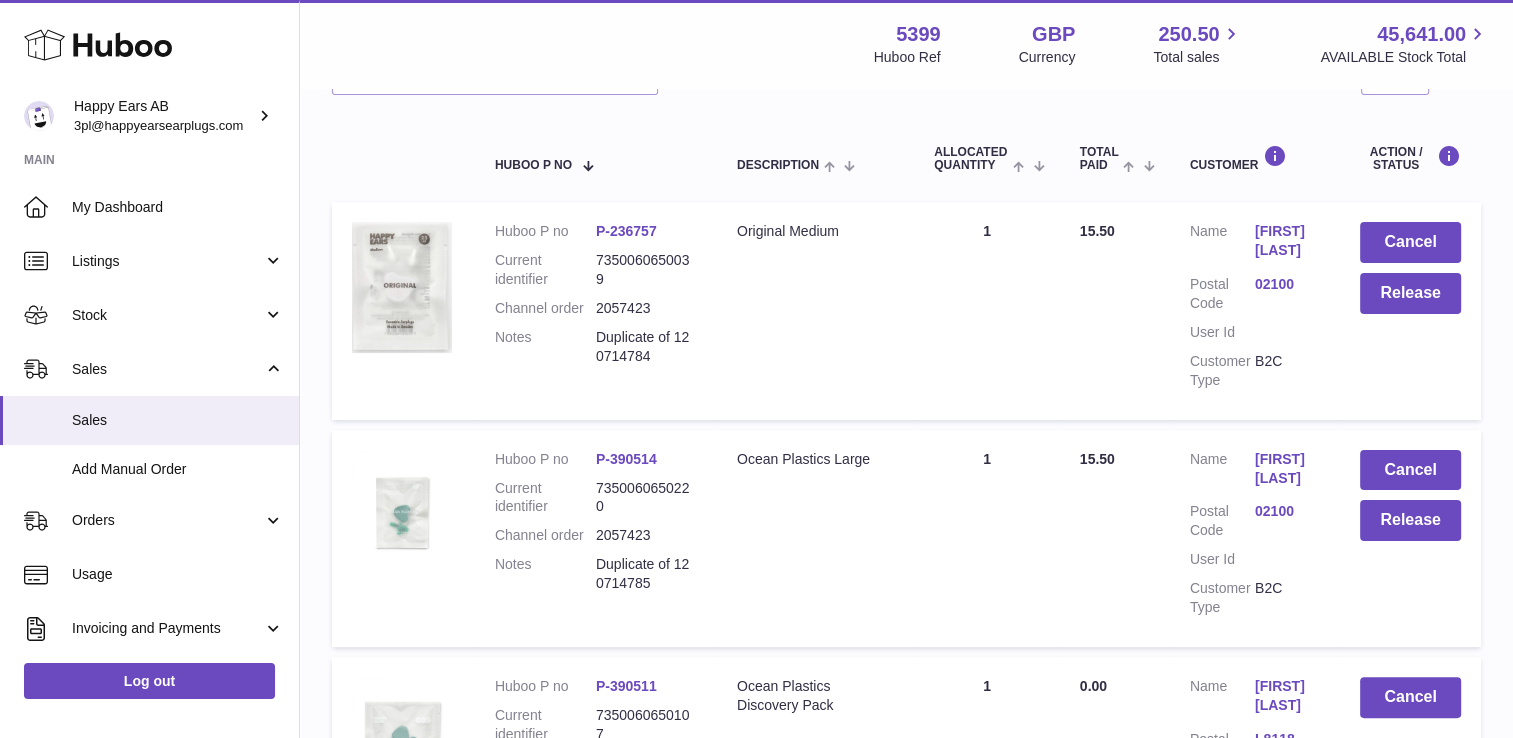 click on "Maria Väliaho" at bounding box center (1287, 469) 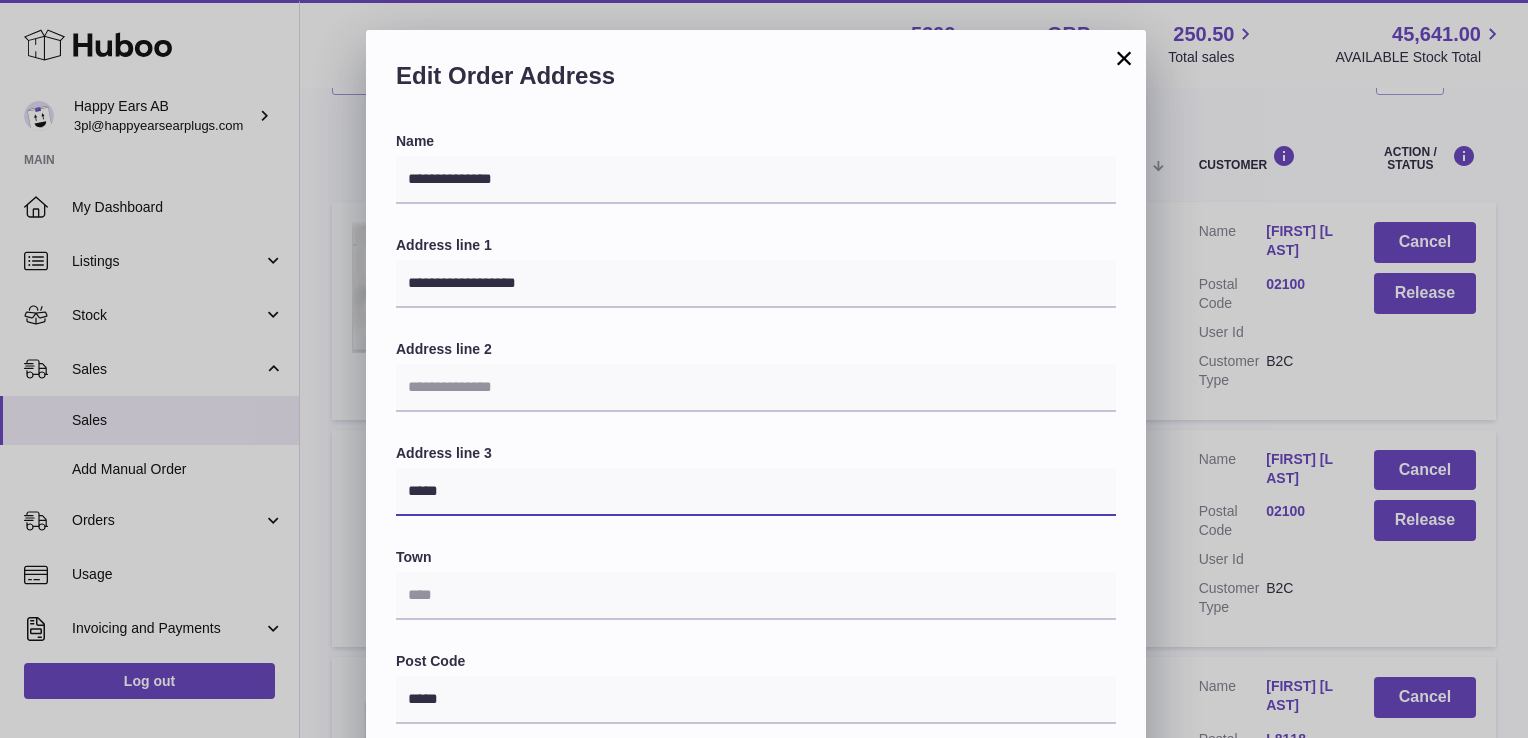 drag, startPoint x: 517, startPoint y: 478, endPoint x: 312, endPoint y: 494, distance: 205.62344 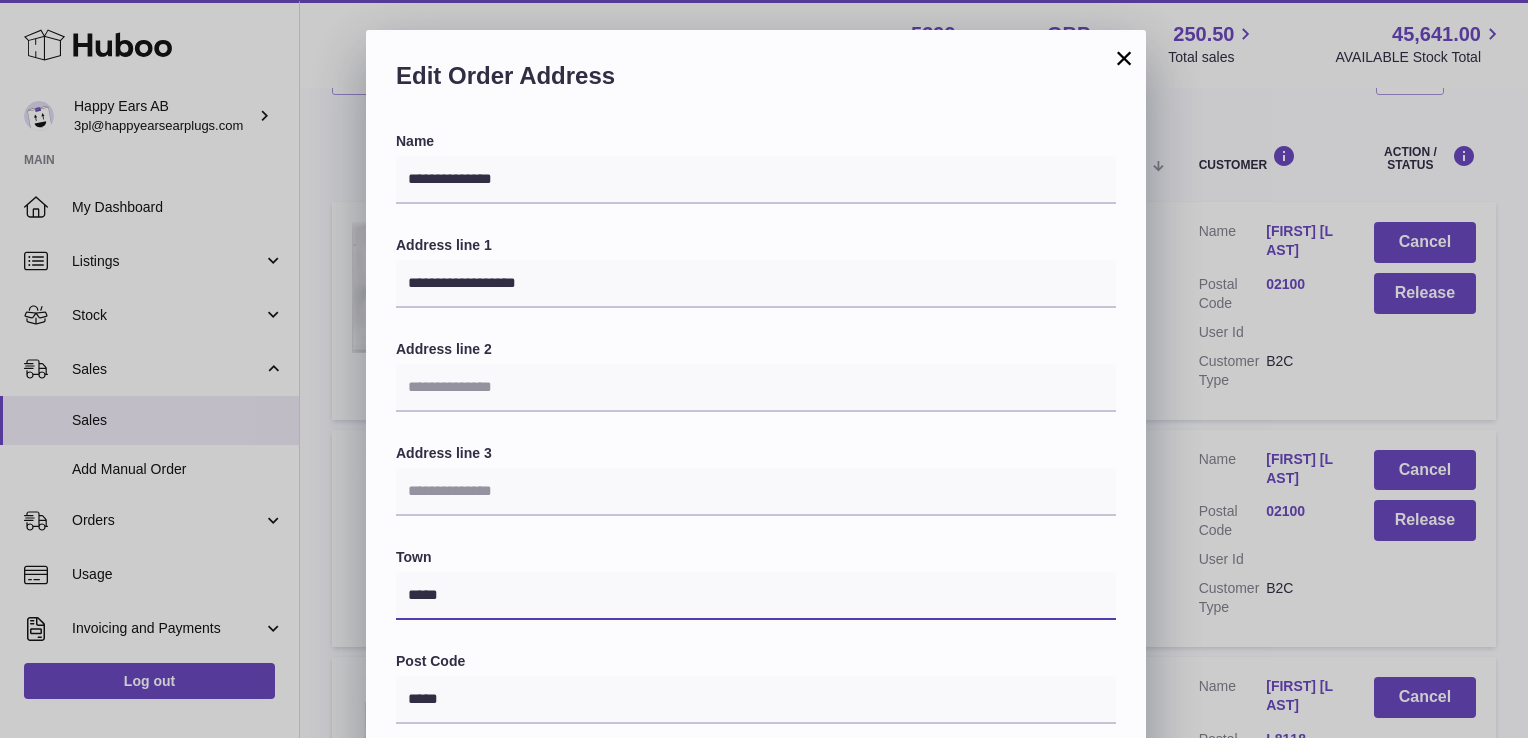 type on "*****" 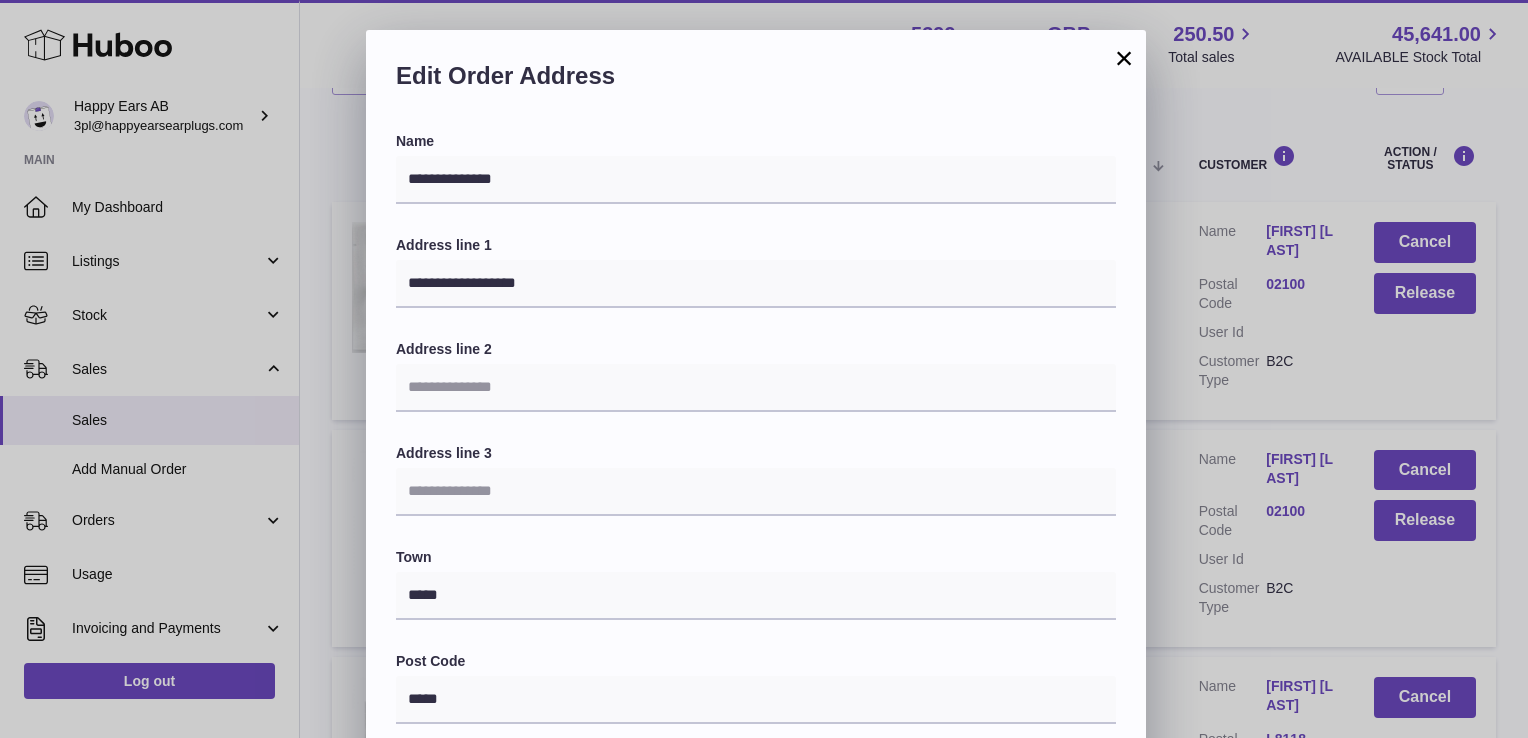 click on "**********" at bounding box center [756, 635] 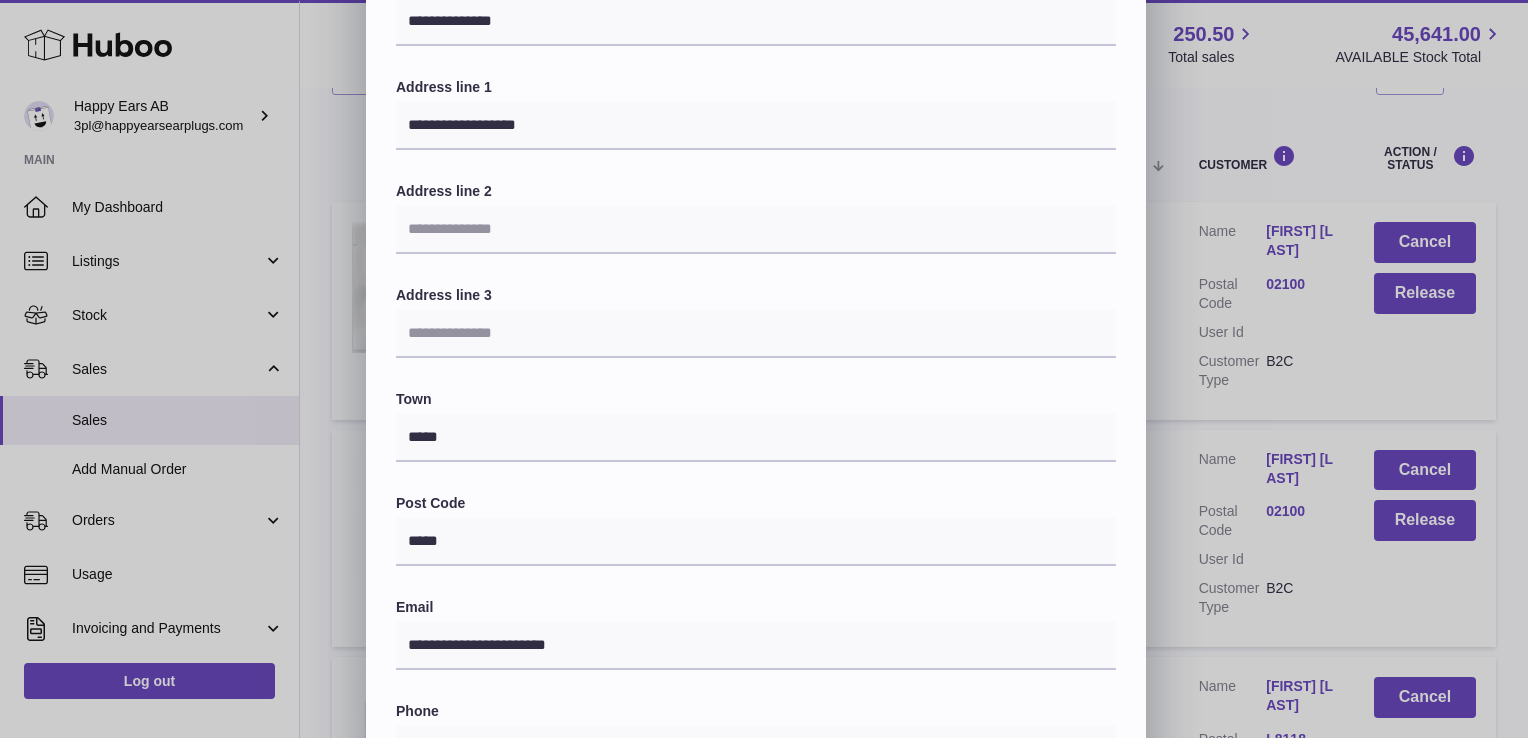 scroll, scrollTop: 400, scrollLeft: 0, axis: vertical 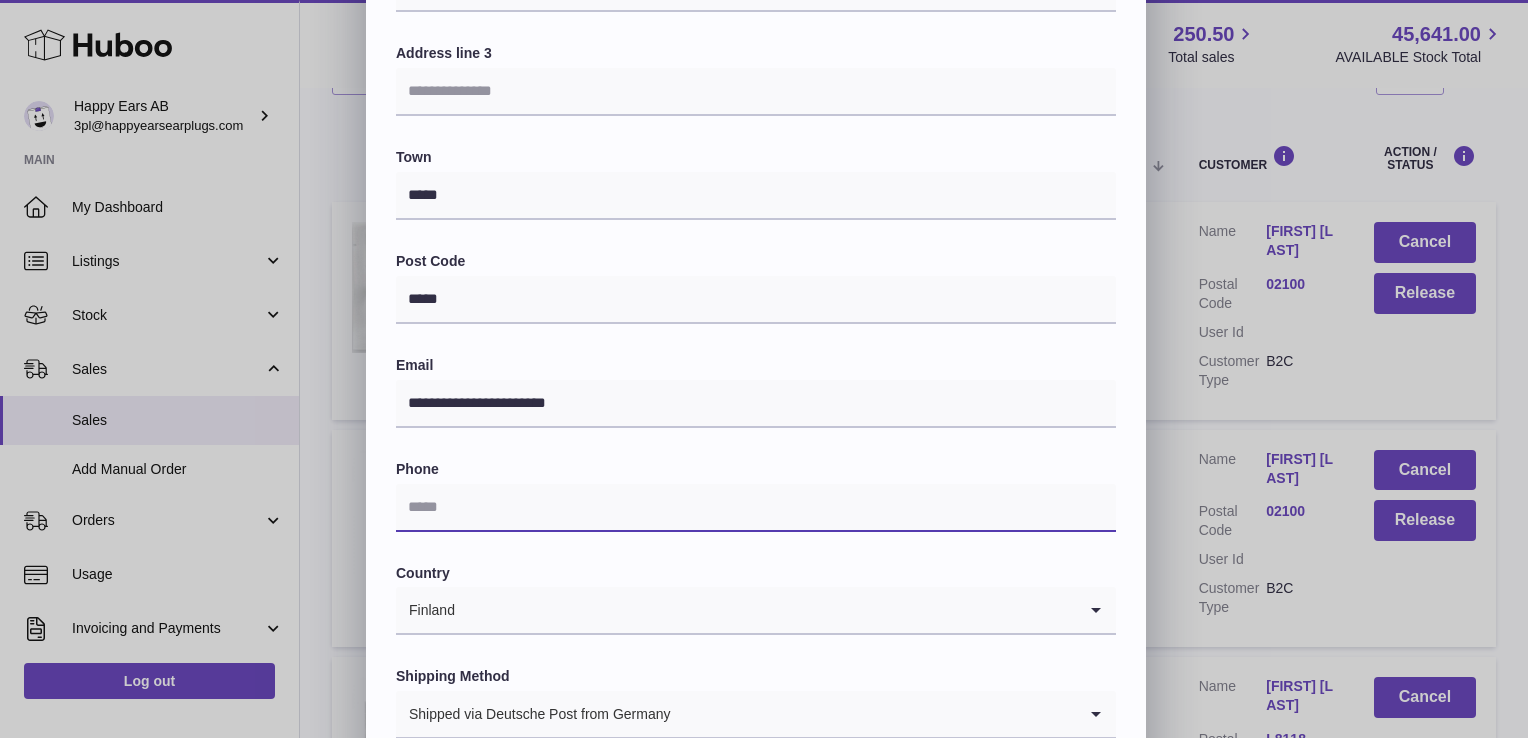 click at bounding box center (756, 508) 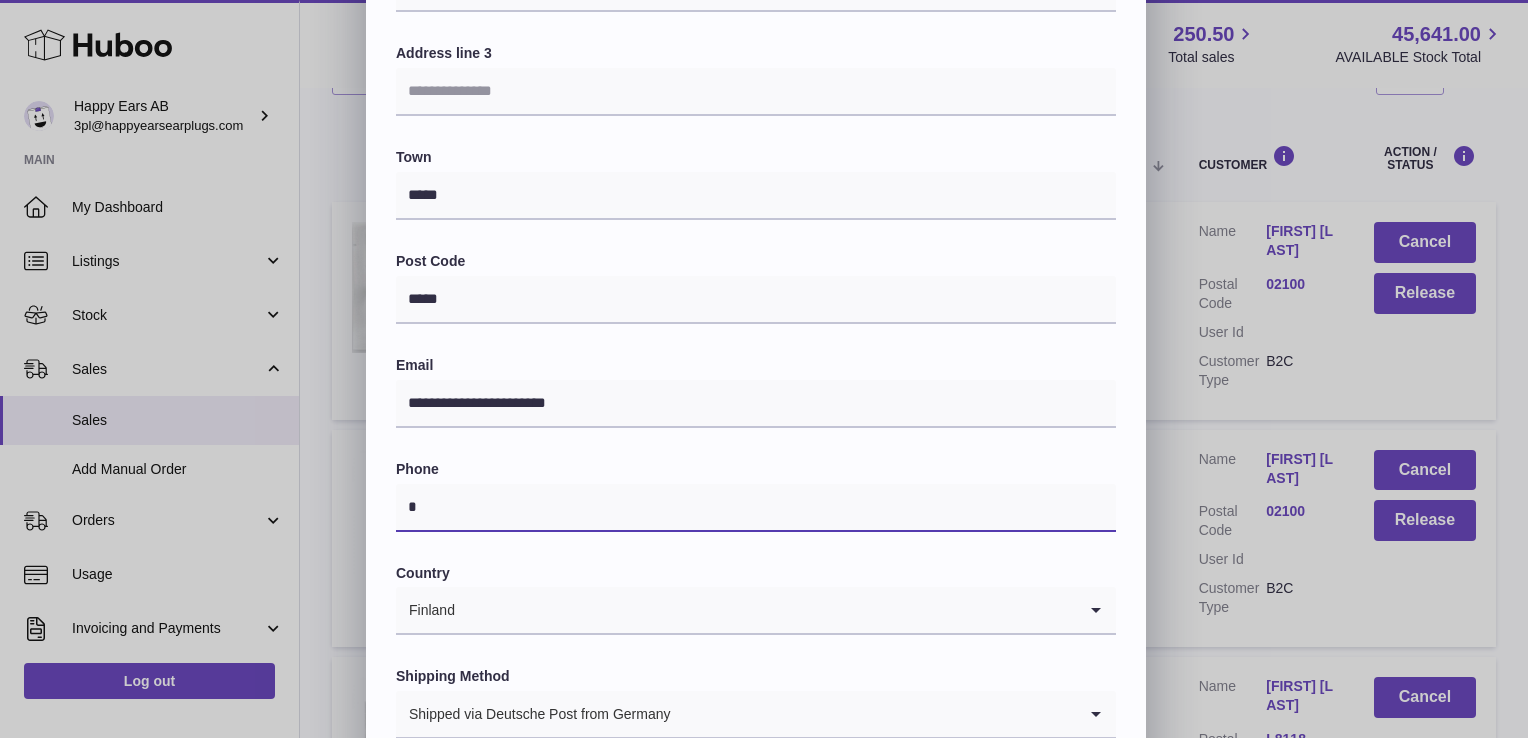 type on "*" 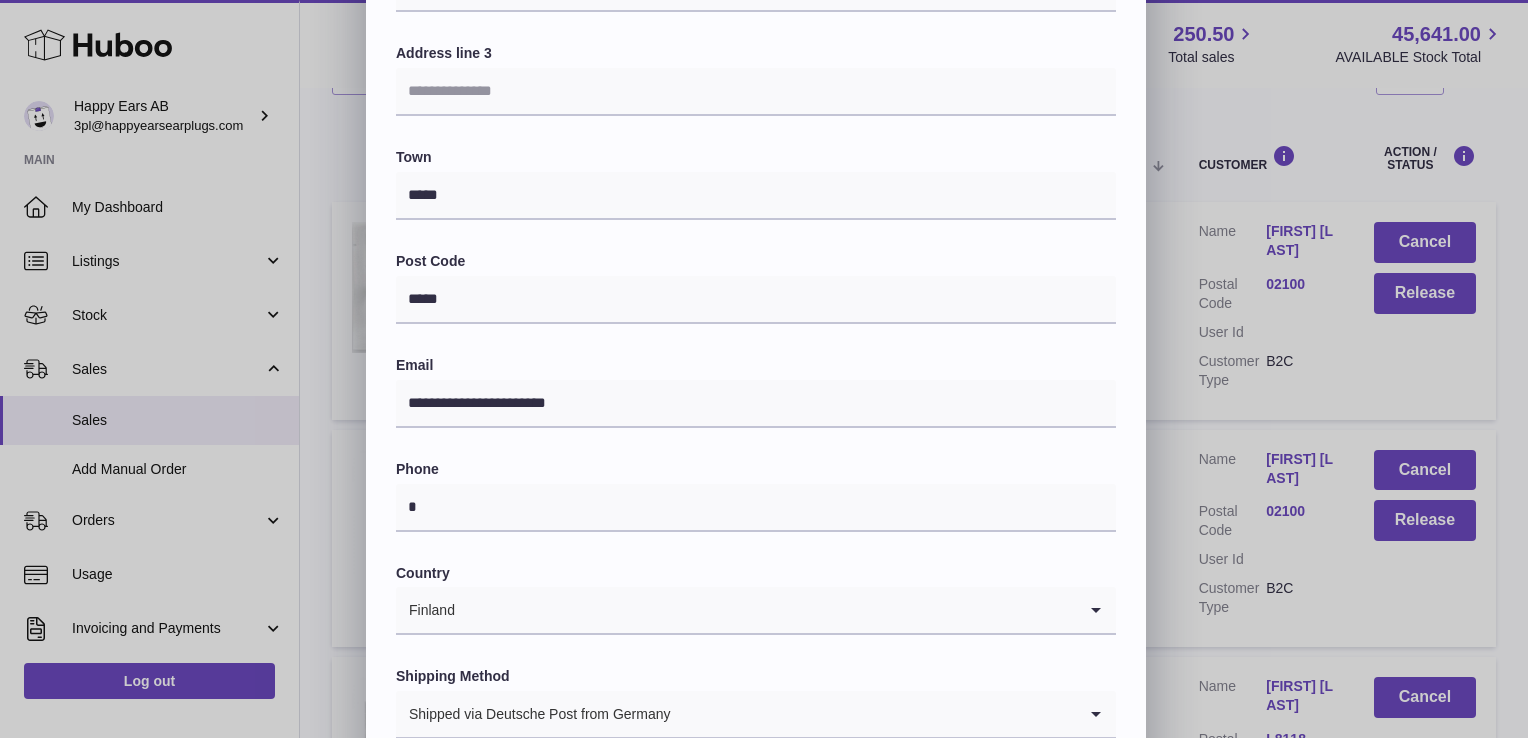 click on "Email" at bounding box center [756, 365] 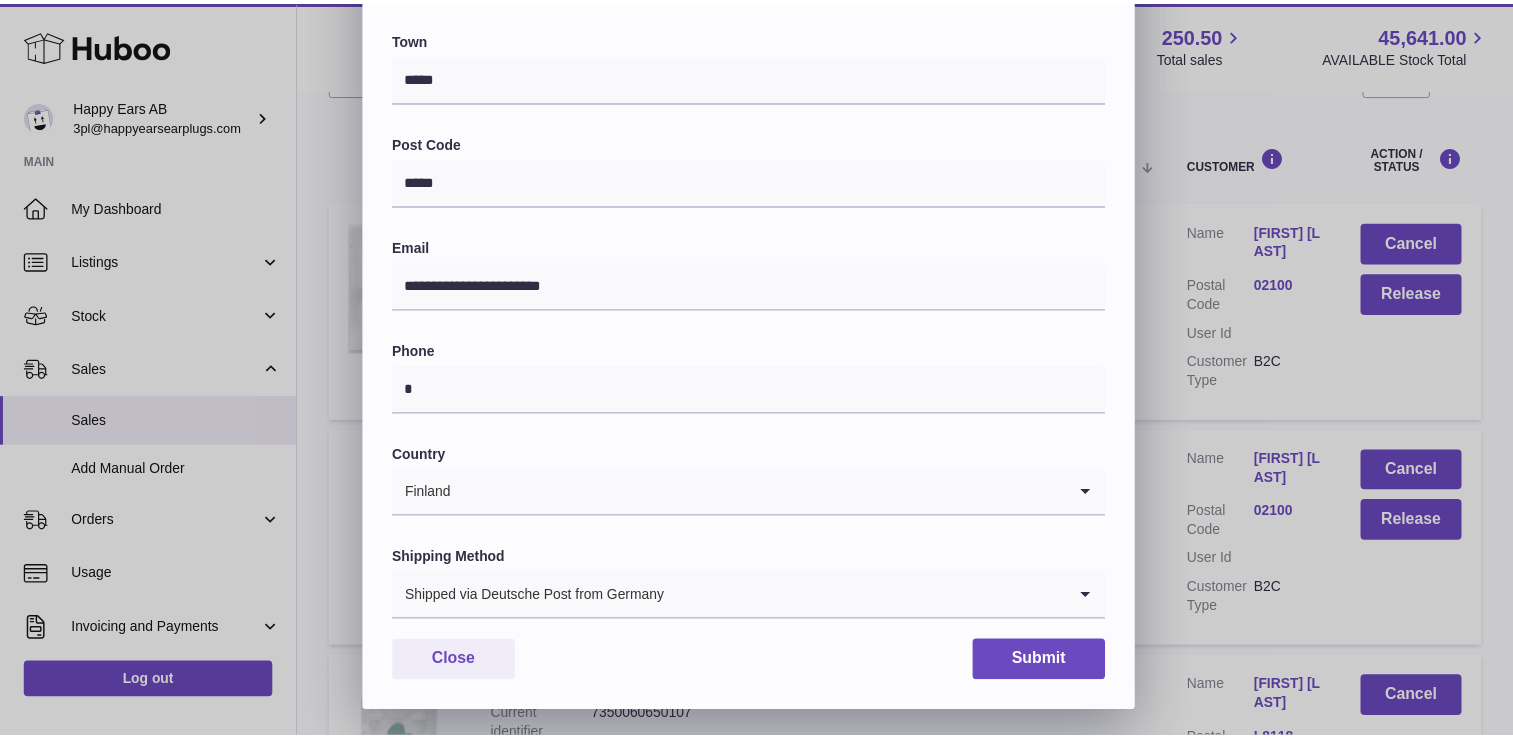 scroll, scrollTop: 521, scrollLeft: 0, axis: vertical 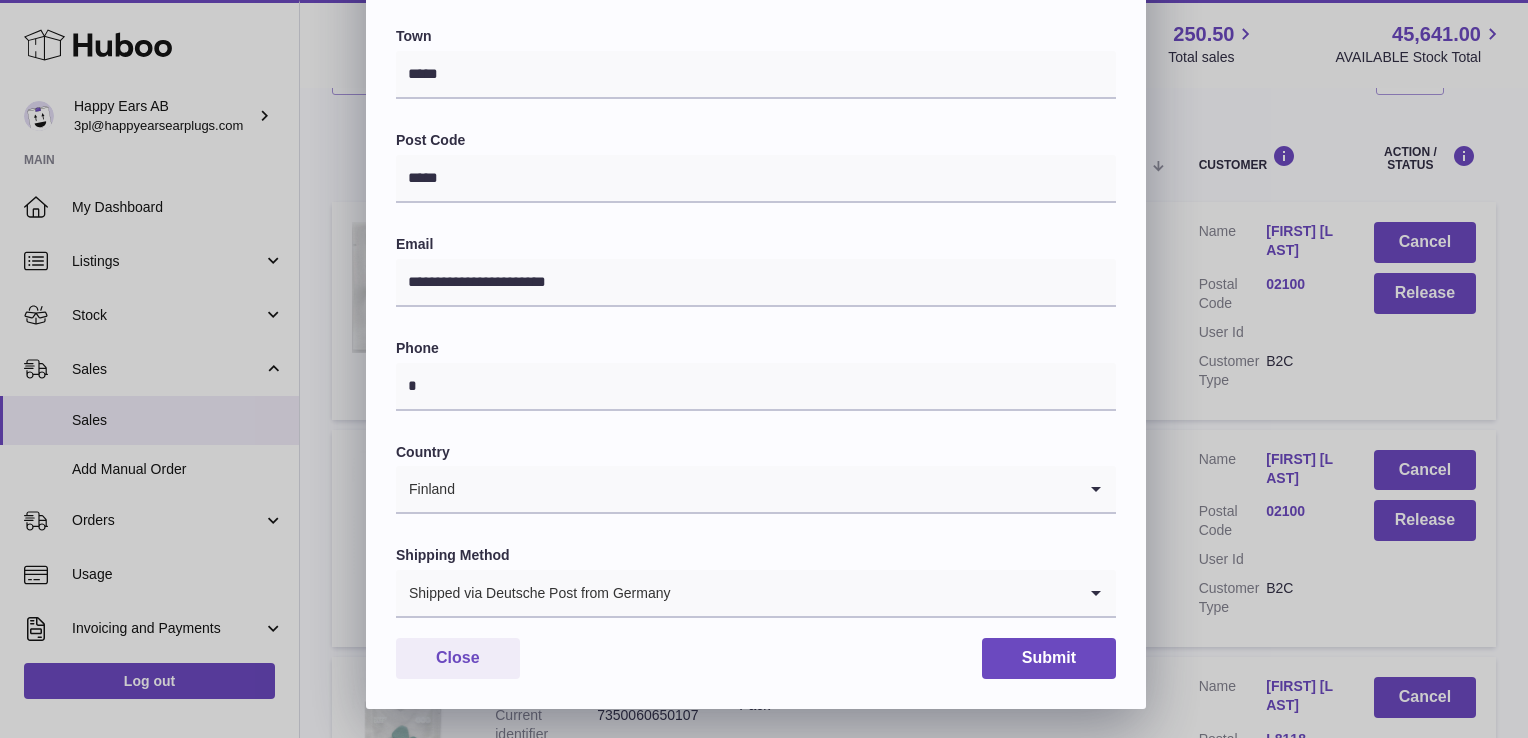 click on "Shipping Method
Shipped via Deutsche Post from Germany
Loading..." at bounding box center (756, 582) 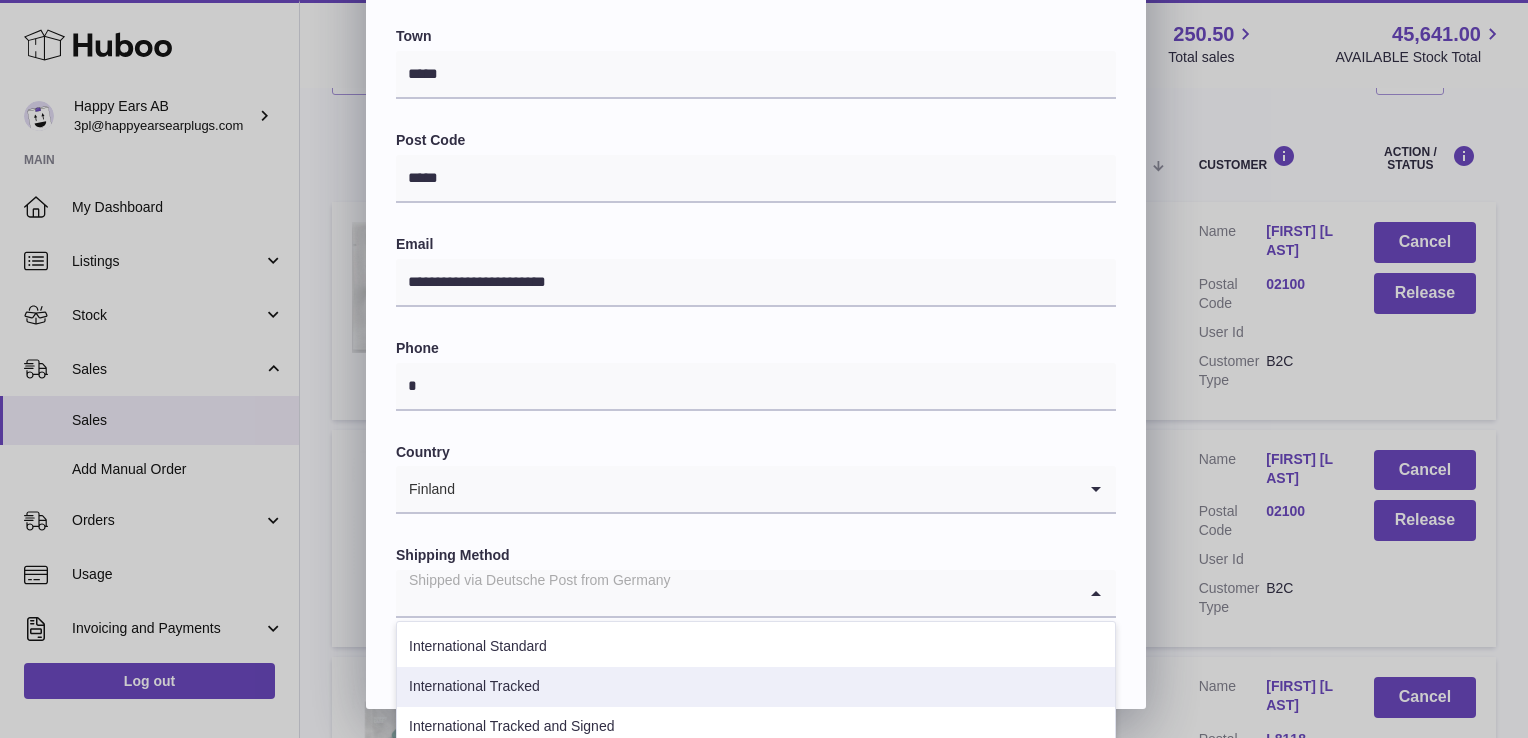 click on "International Tracked" at bounding box center (756, 687) 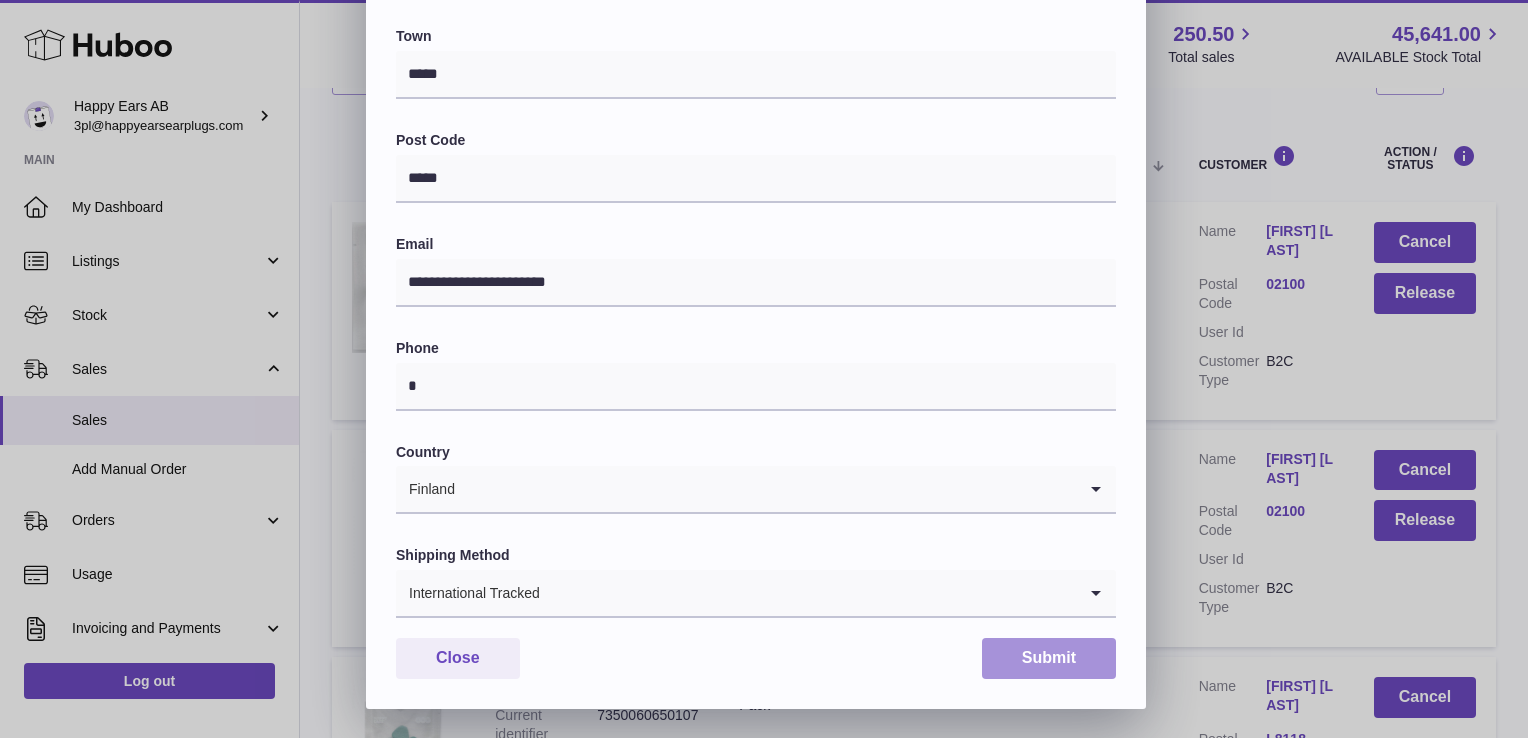 click on "Submit" at bounding box center [1049, 658] 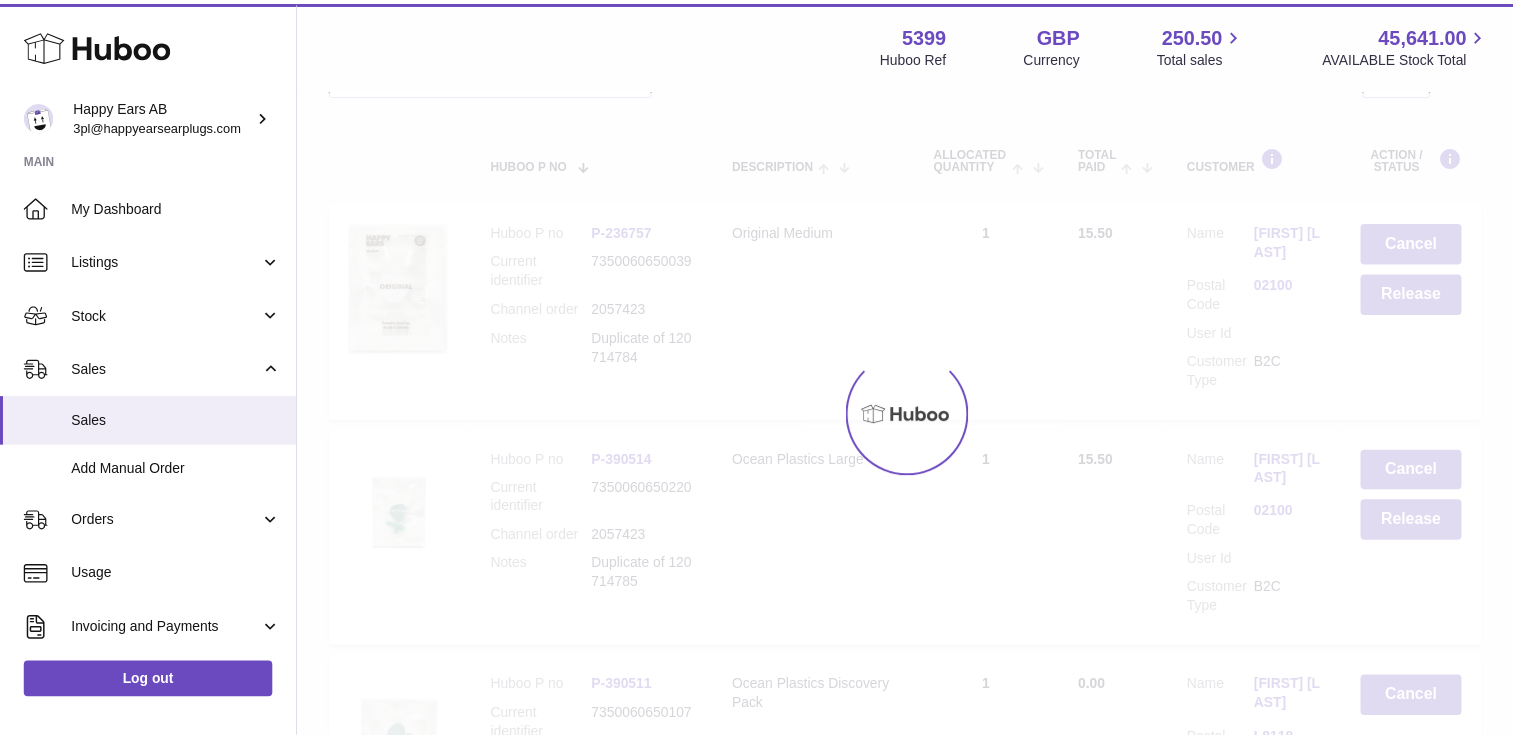 scroll, scrollTop: 0, scrollLeft: 0, axis: both 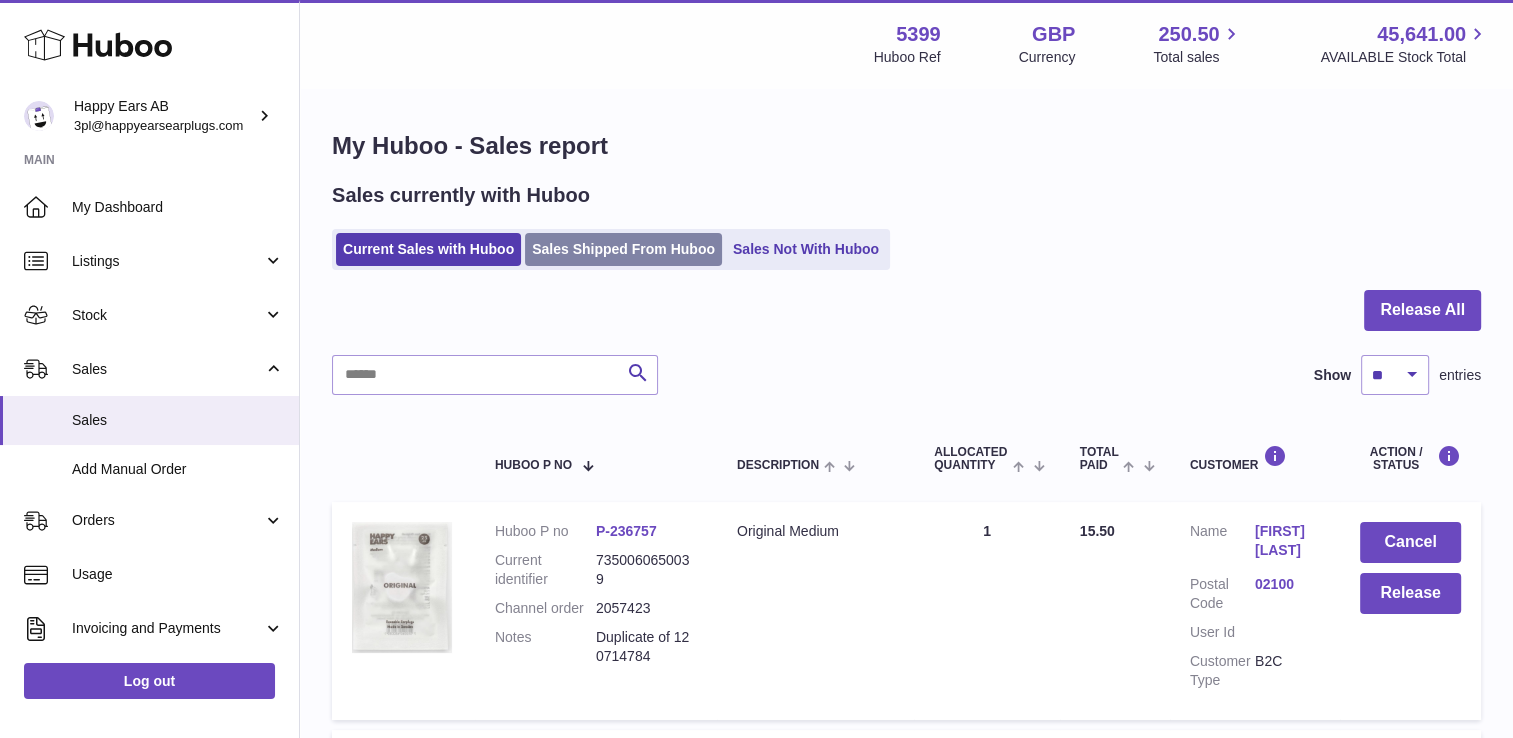 click on "Sales Shipped From Huboo" at bounding box center [623, 249] 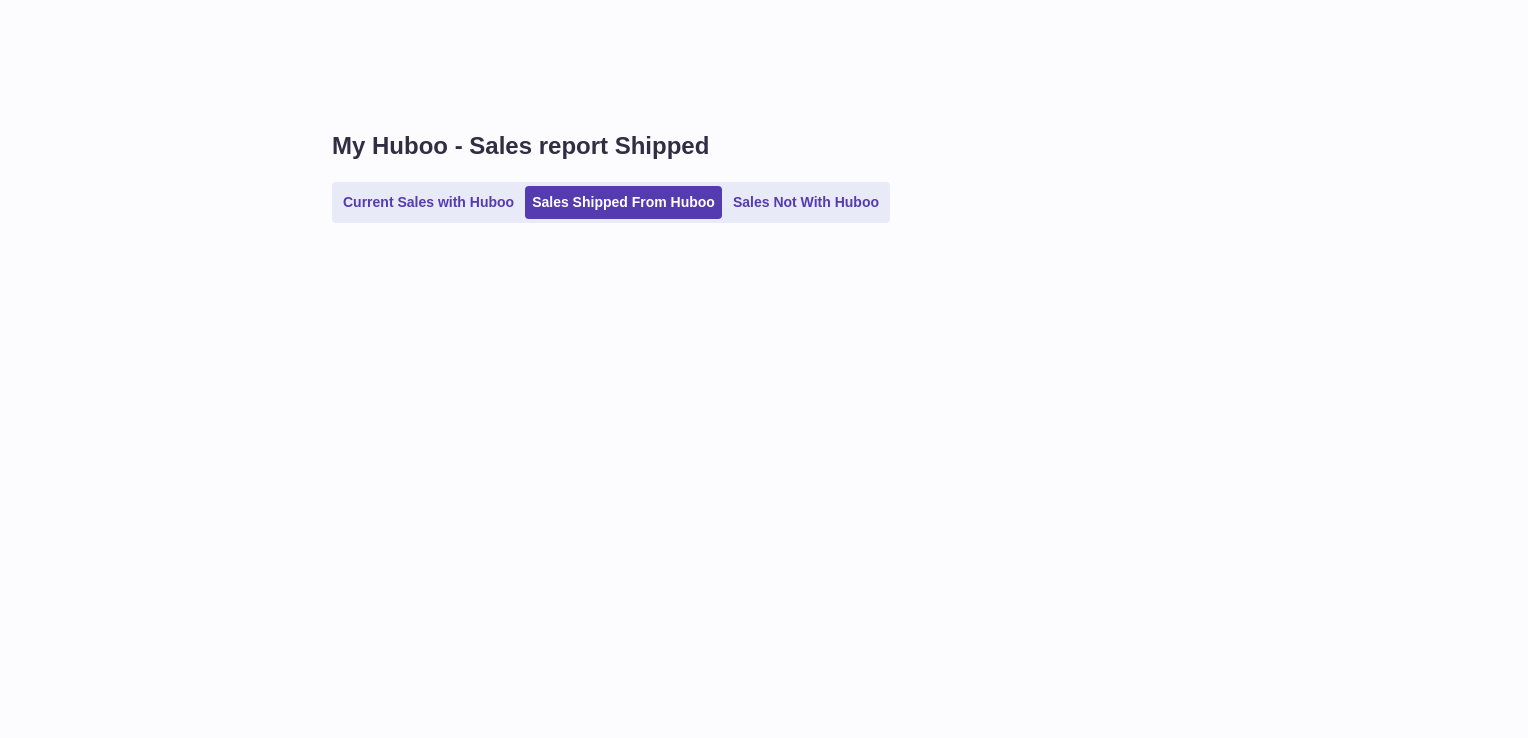 scroll, scrollTop: 0, scrollLeft: 0, axis: both 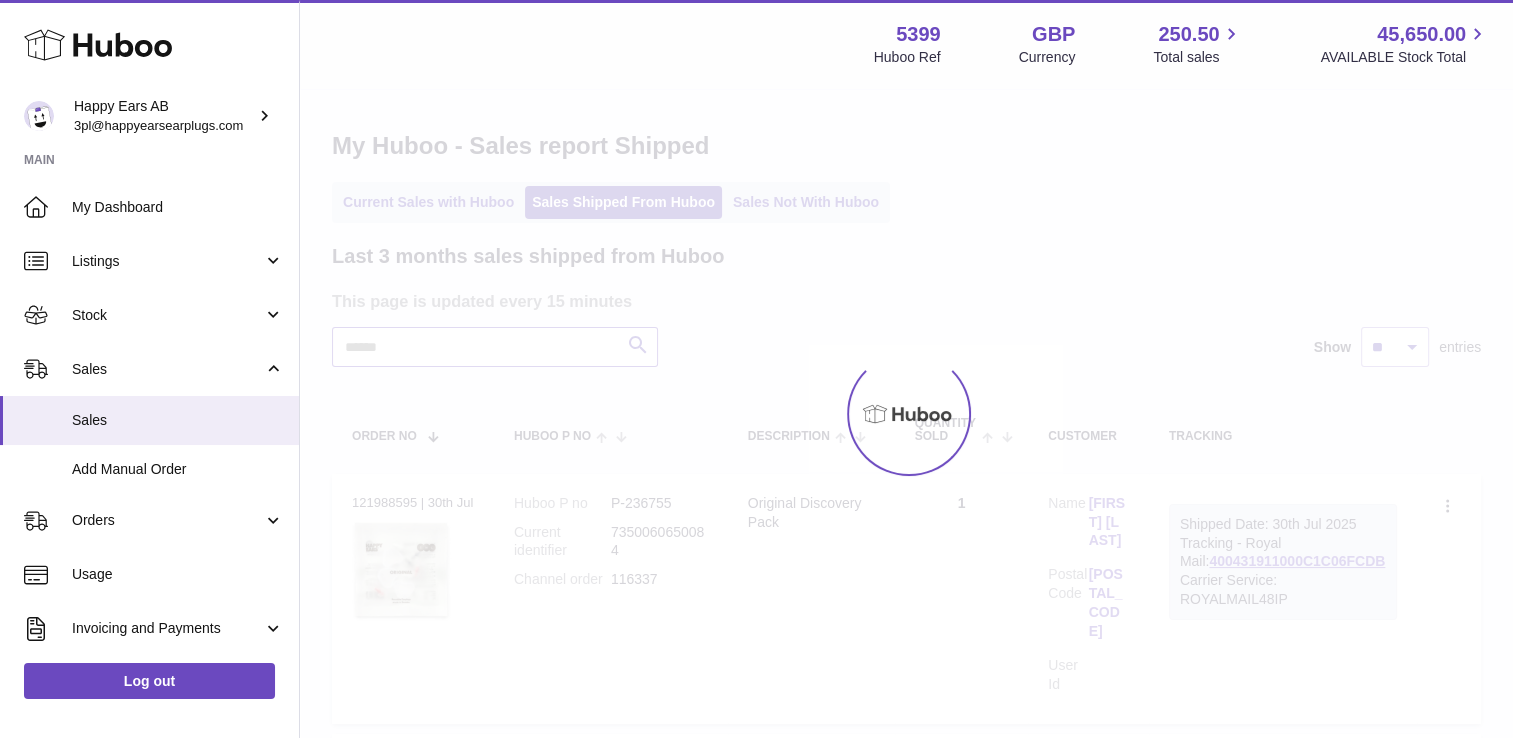 click at bounding box center [495, 347] 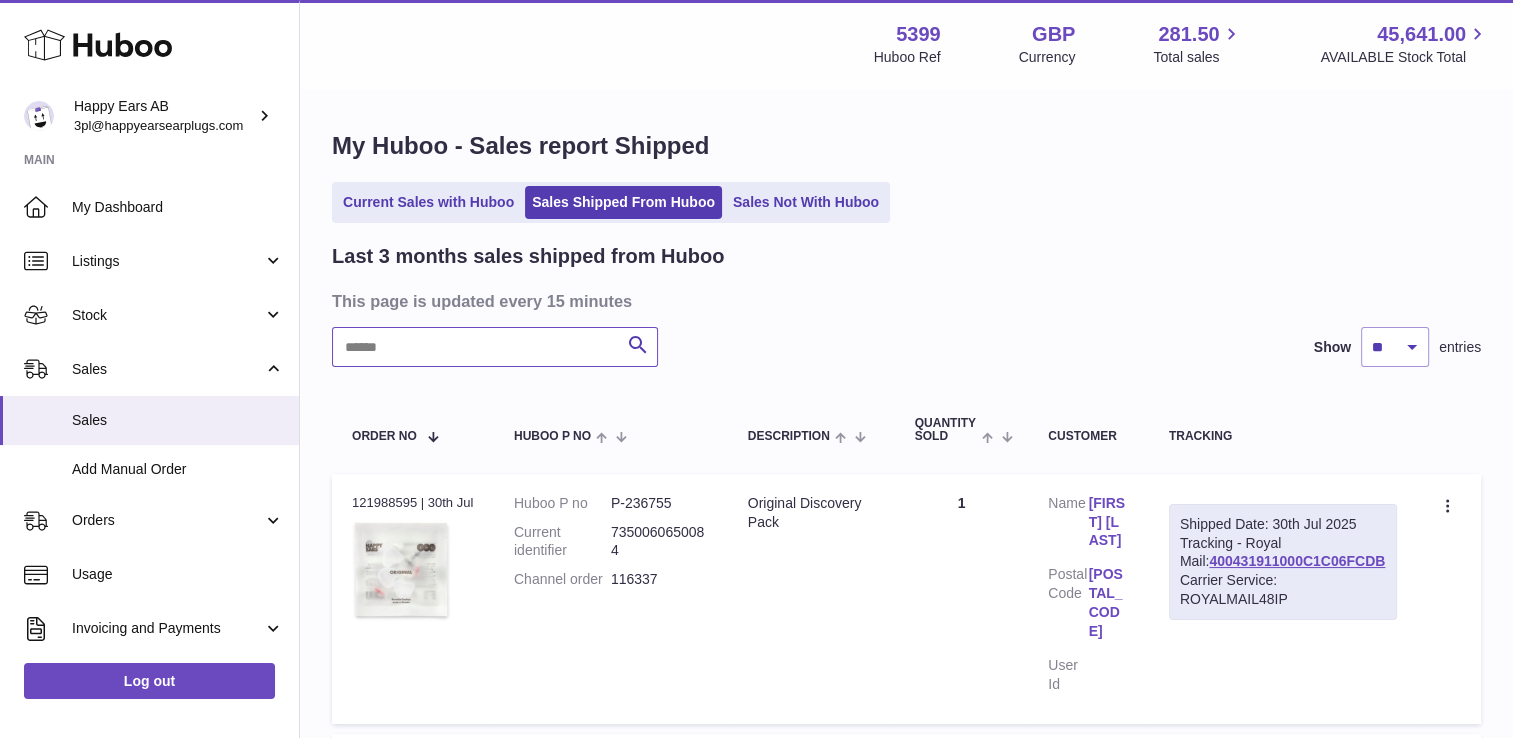 paste on "******" 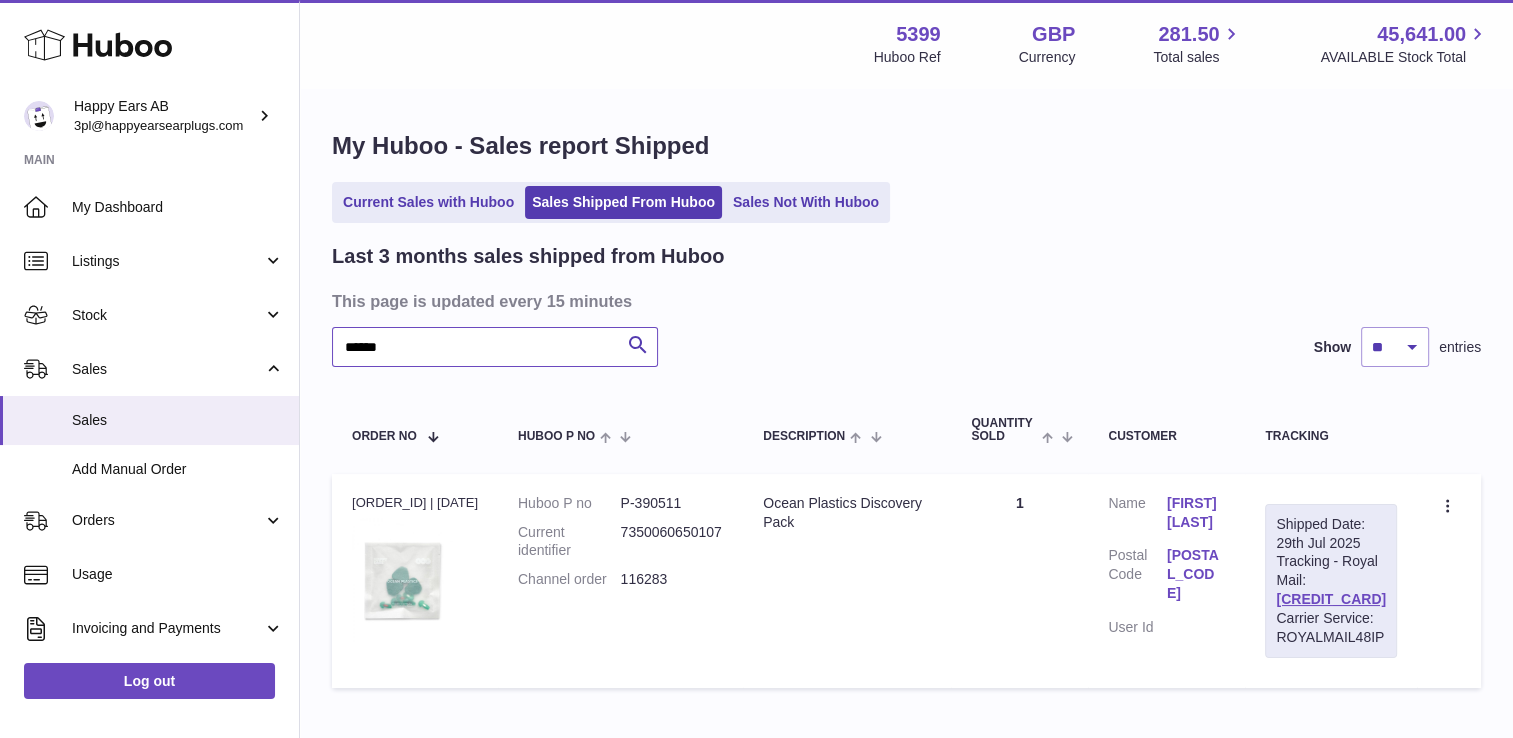 type on "******" 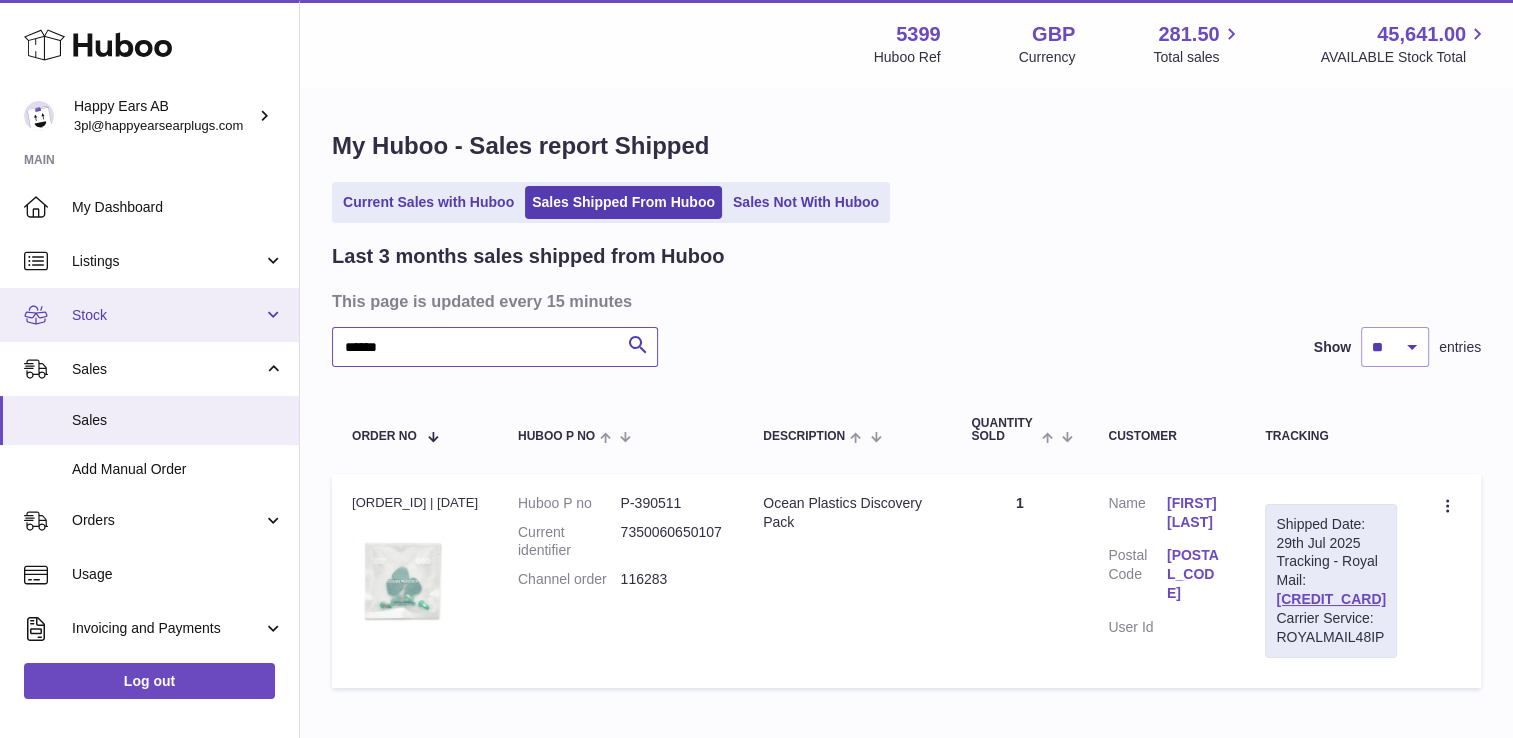 drag, startPoint x: 479, startPoint y: 339, endPoint x: 80, endPoint y: 311, distance: 399.98126 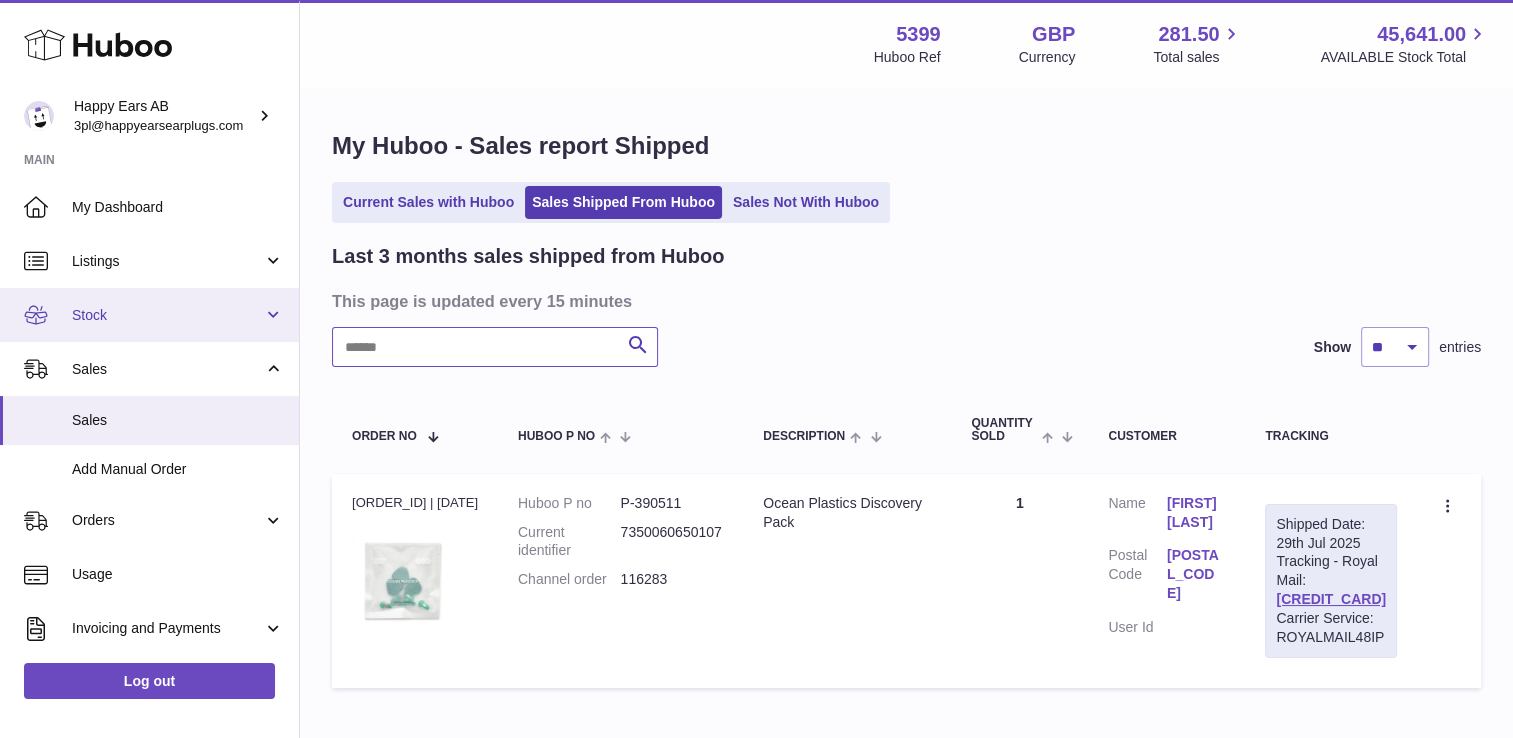 paste on "******" 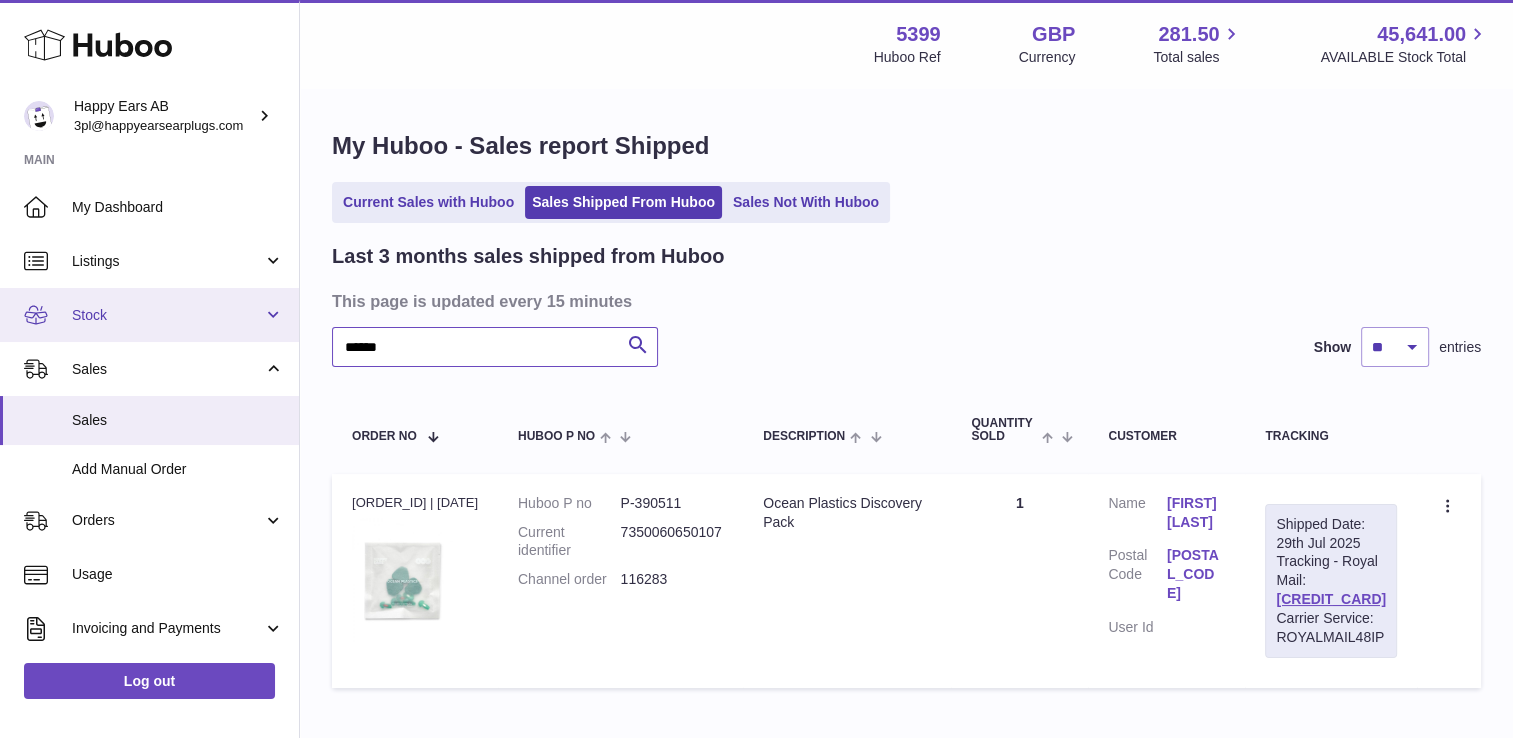 type on "******" 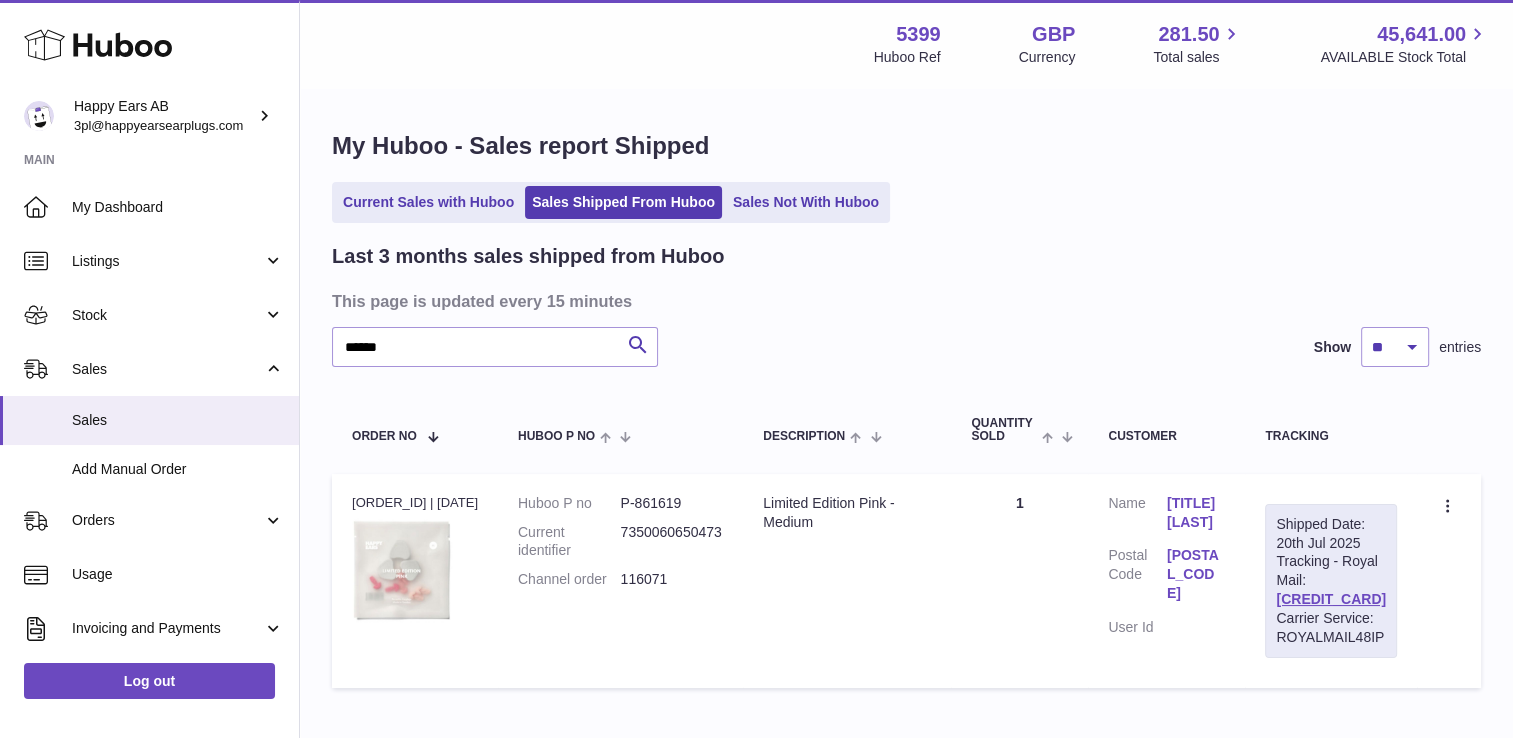 click on "Create a ticket
Duplicate Order" at bounding box center (1449, 581) 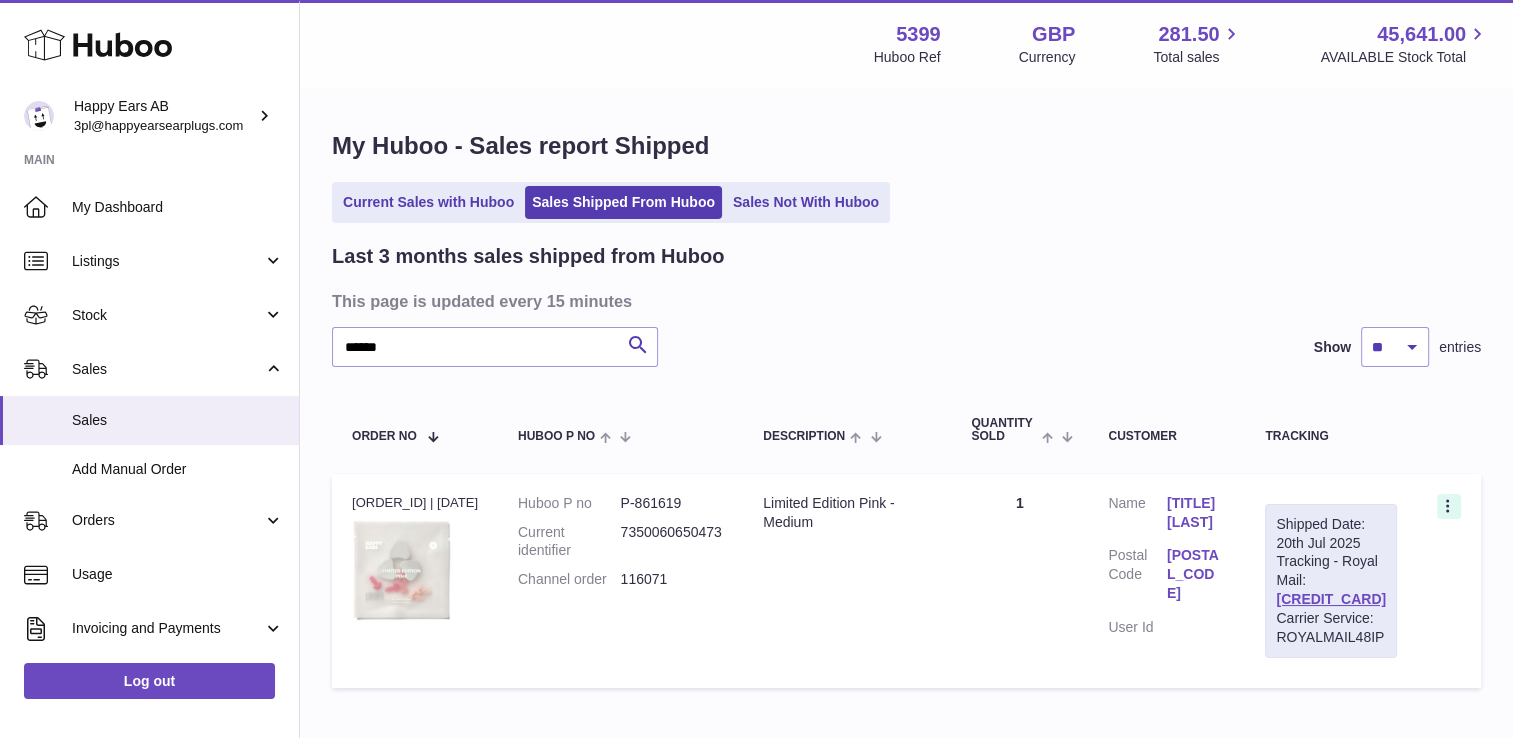 click 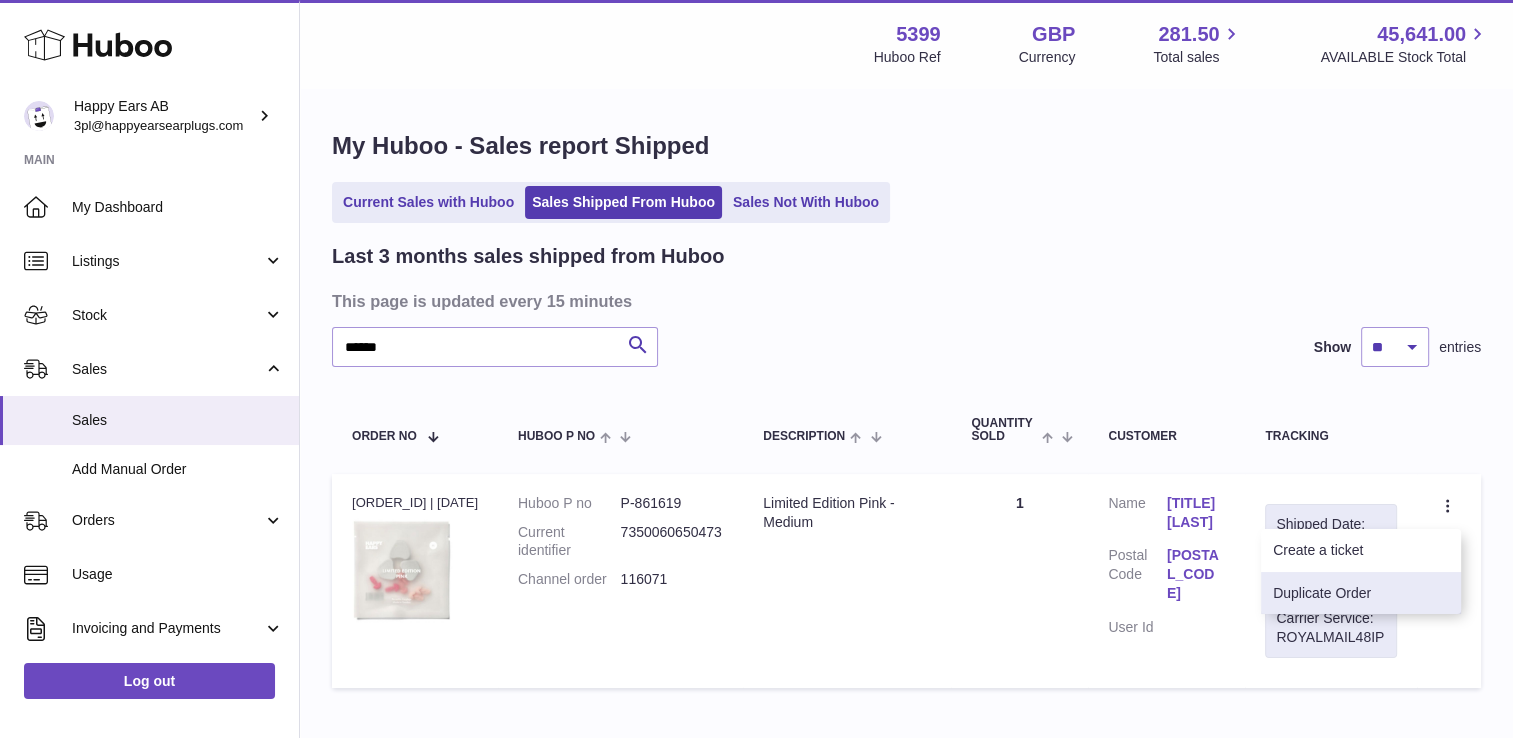 click on "Duplicate Order" at bounding box center (1361, 593) 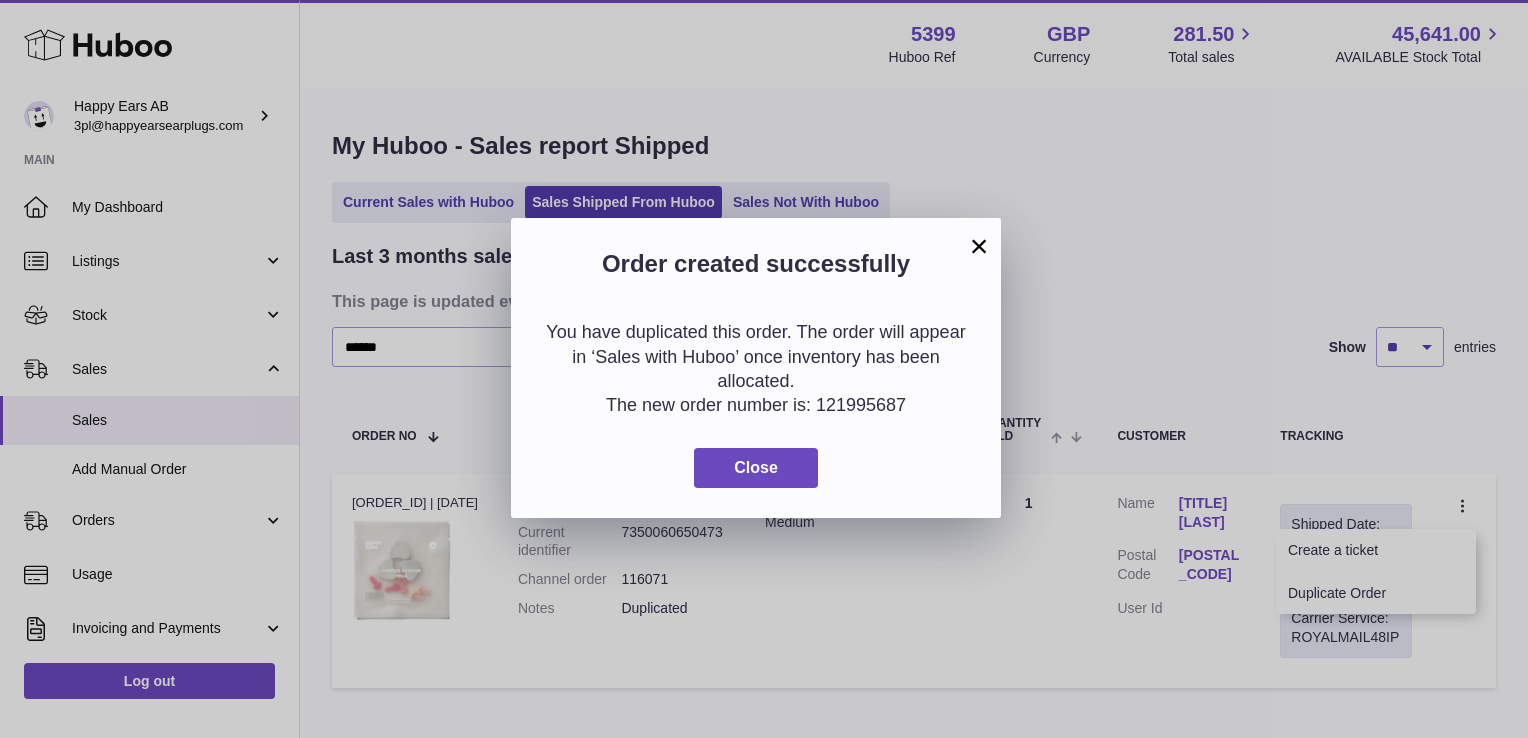 click on "You have duplicated this order. The order will appear in ‘Sales with Huboo’ once inventory has been allocated.
The new order number is: 121995687
Close" at bounding box center (756, 404) 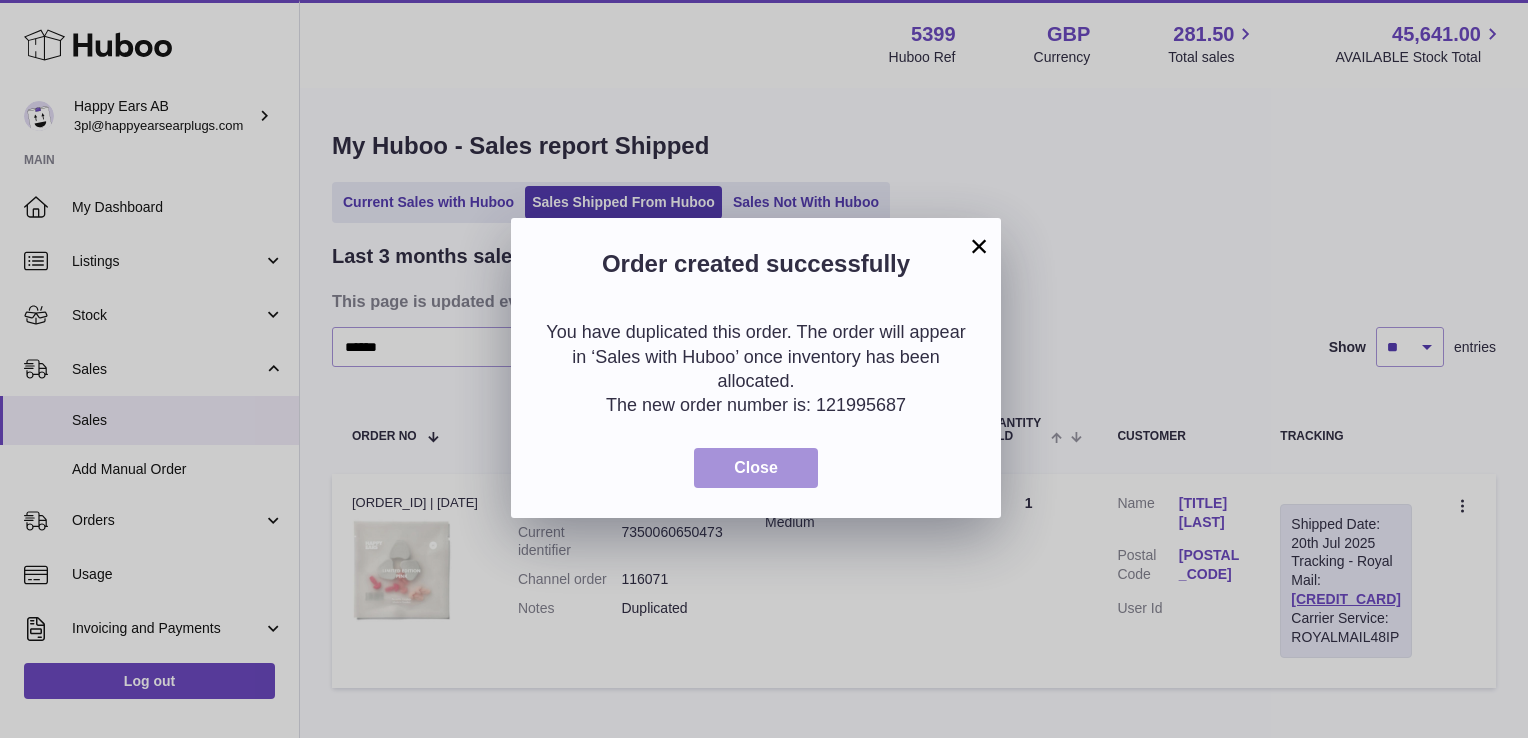click on "Close" at bounding box center [756, 468] 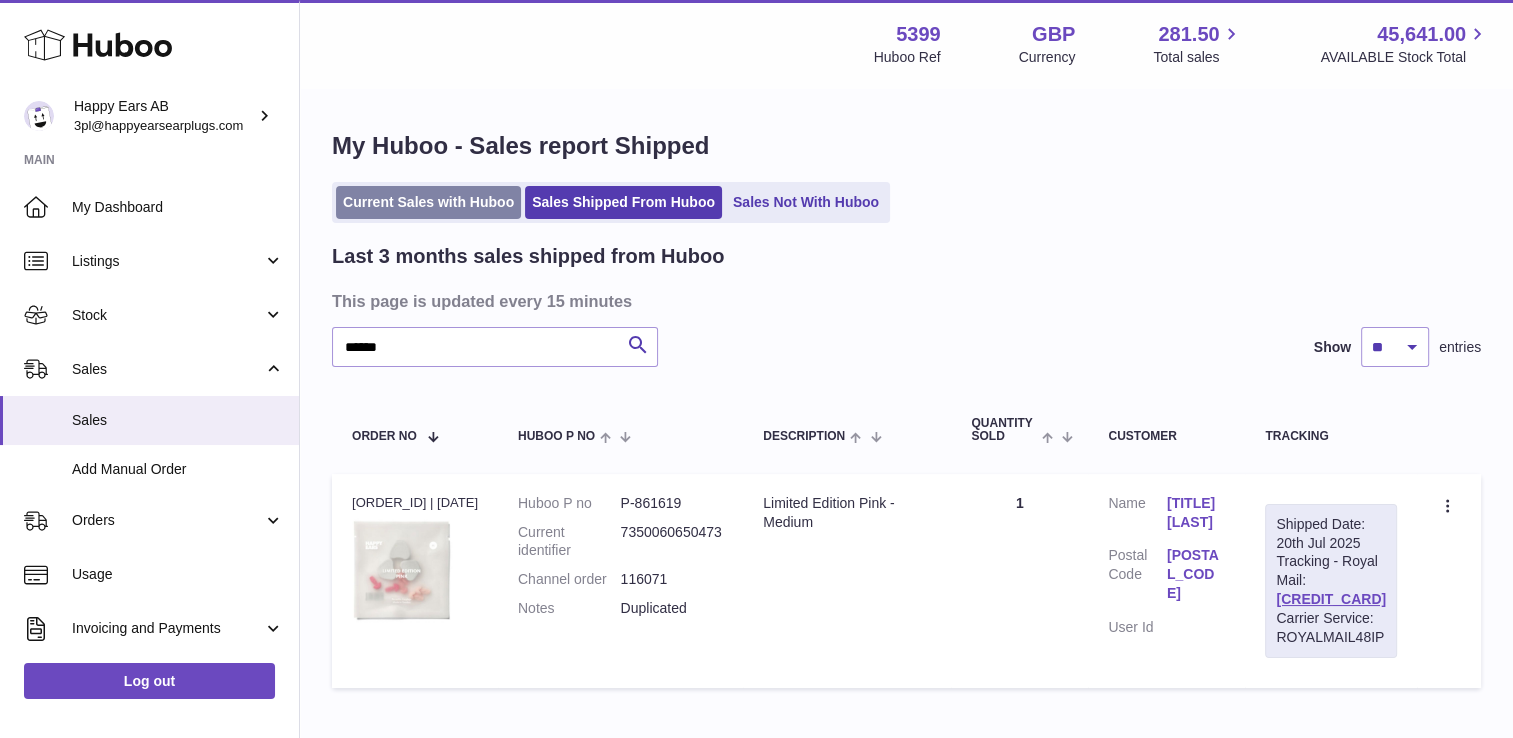 click on "Current Sales with Huboo" at bounding box center [428, 202] 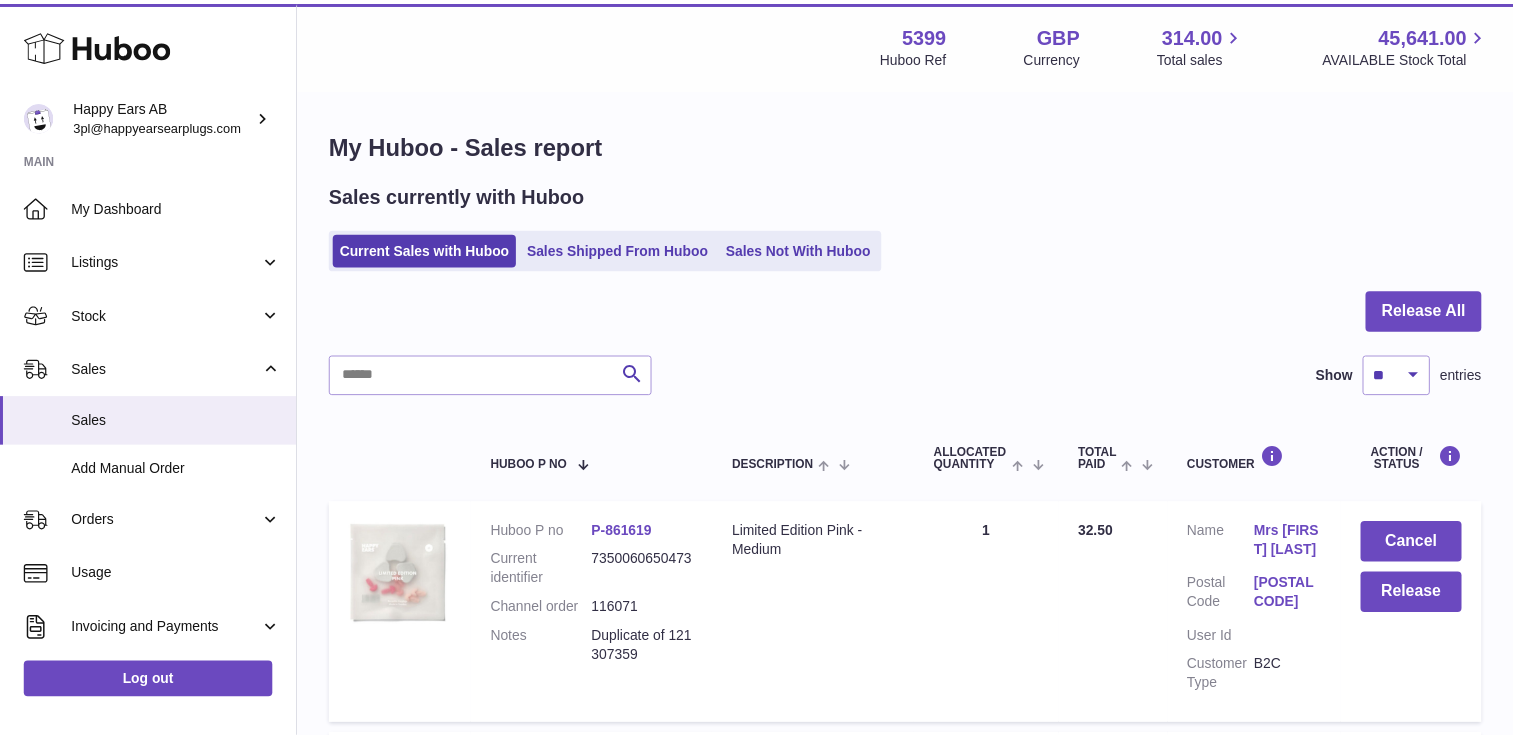 scroll, scrollTop: 0, scrollLeft: 0, axis: both 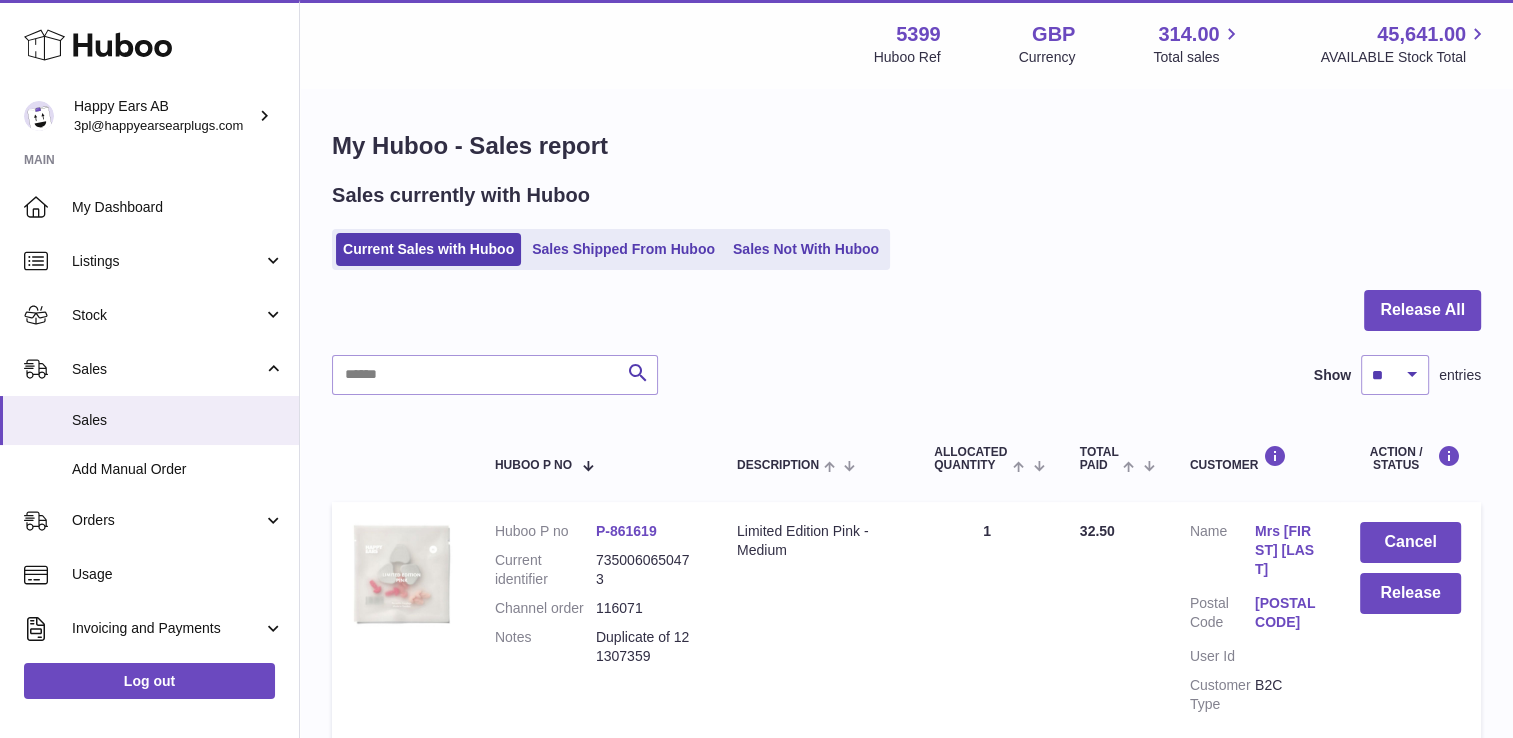 click on "Mrs [FIRST] [LAST]" at bounding box center (1287, 550) 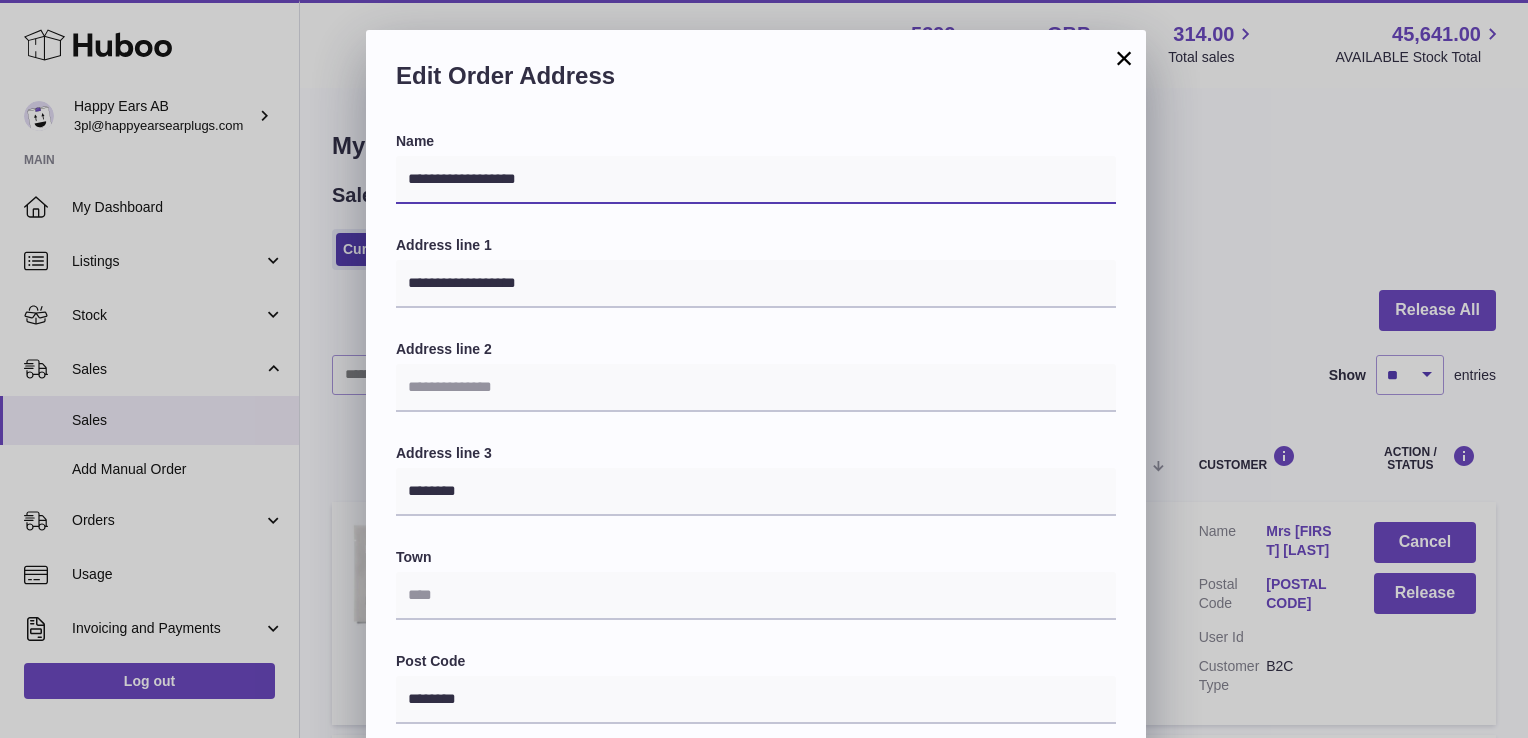 click on "**********" at bounding box center (756, 180) 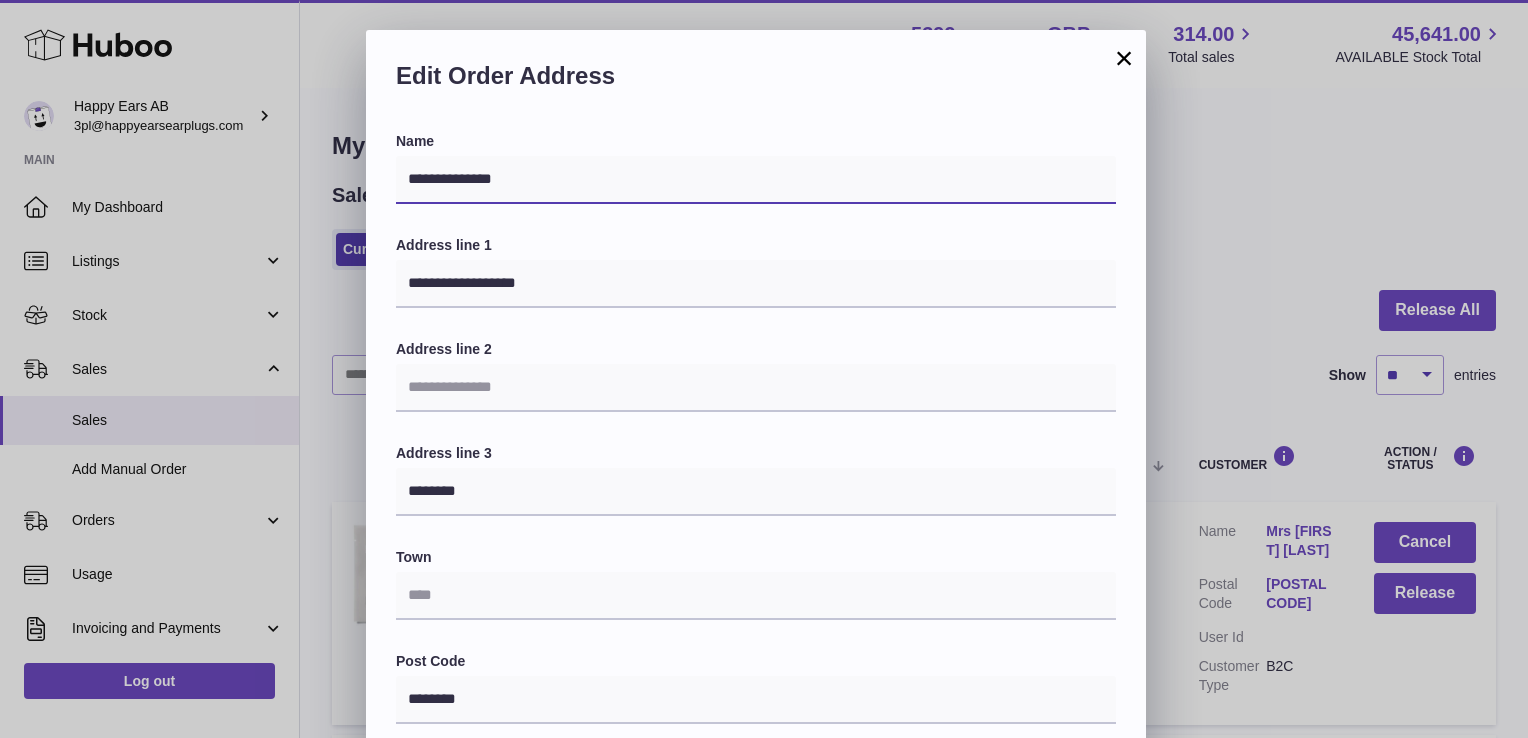 type on "**********" 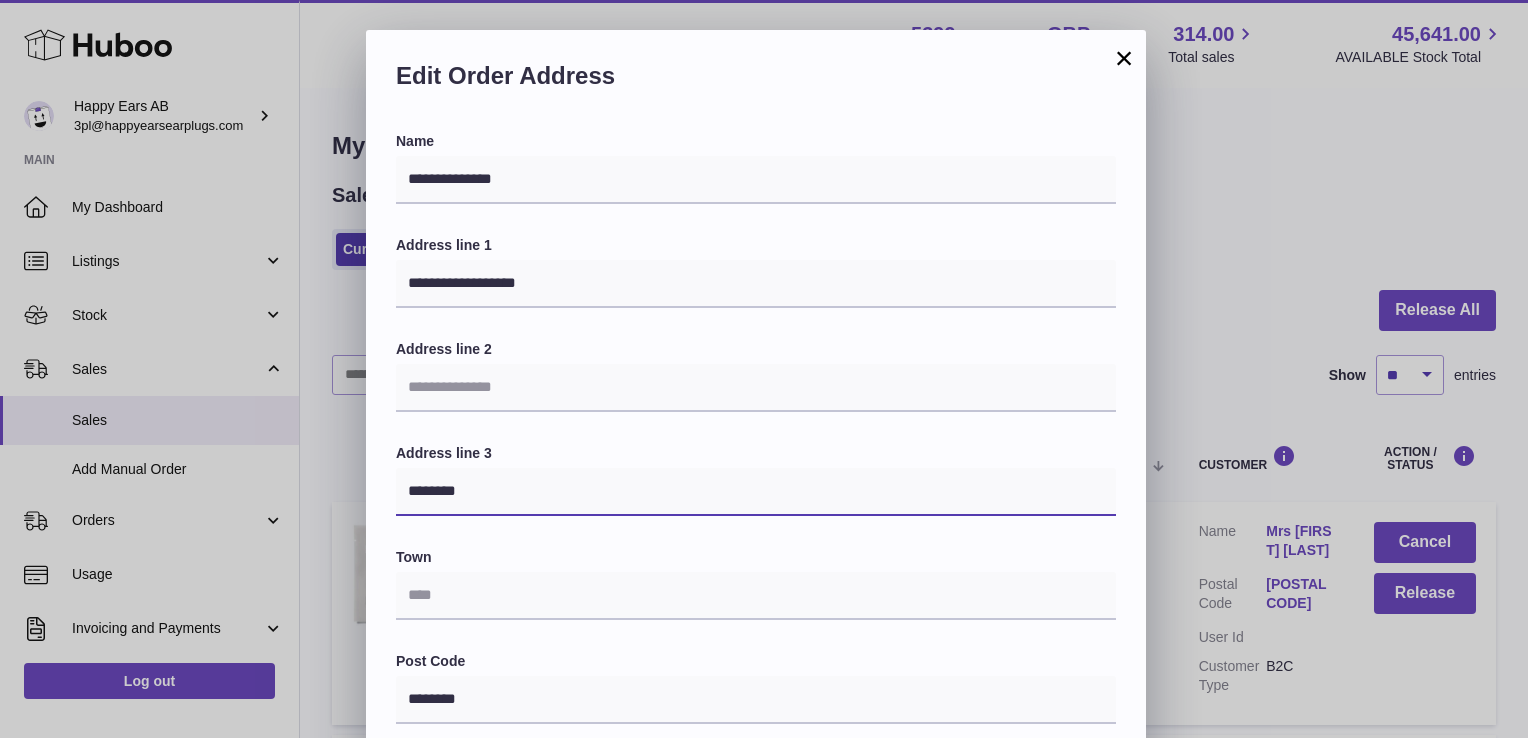 drag, startPoint x: 497, startPoint y: 491, endPoint x: 378, endPoint y: 498, distance: 119.2057 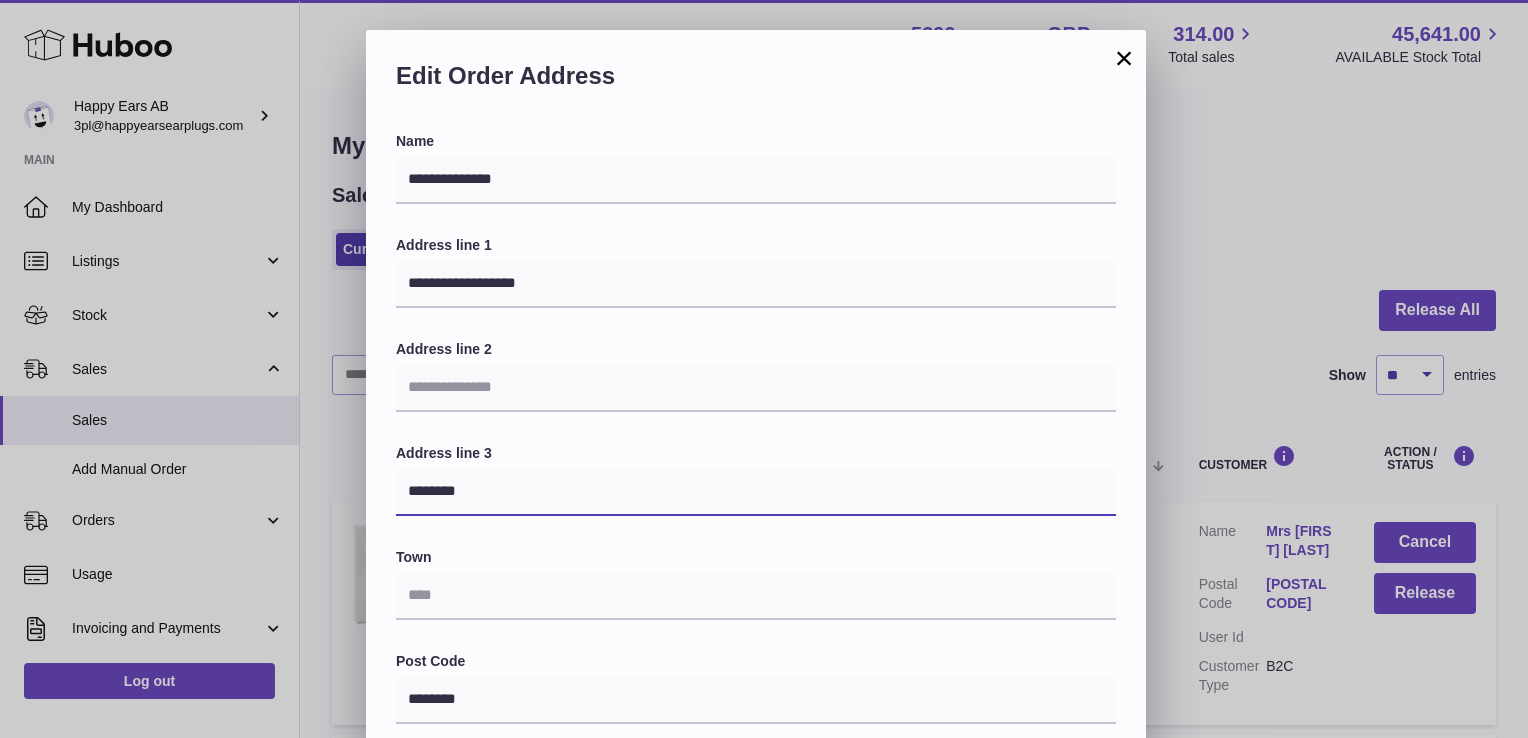 type 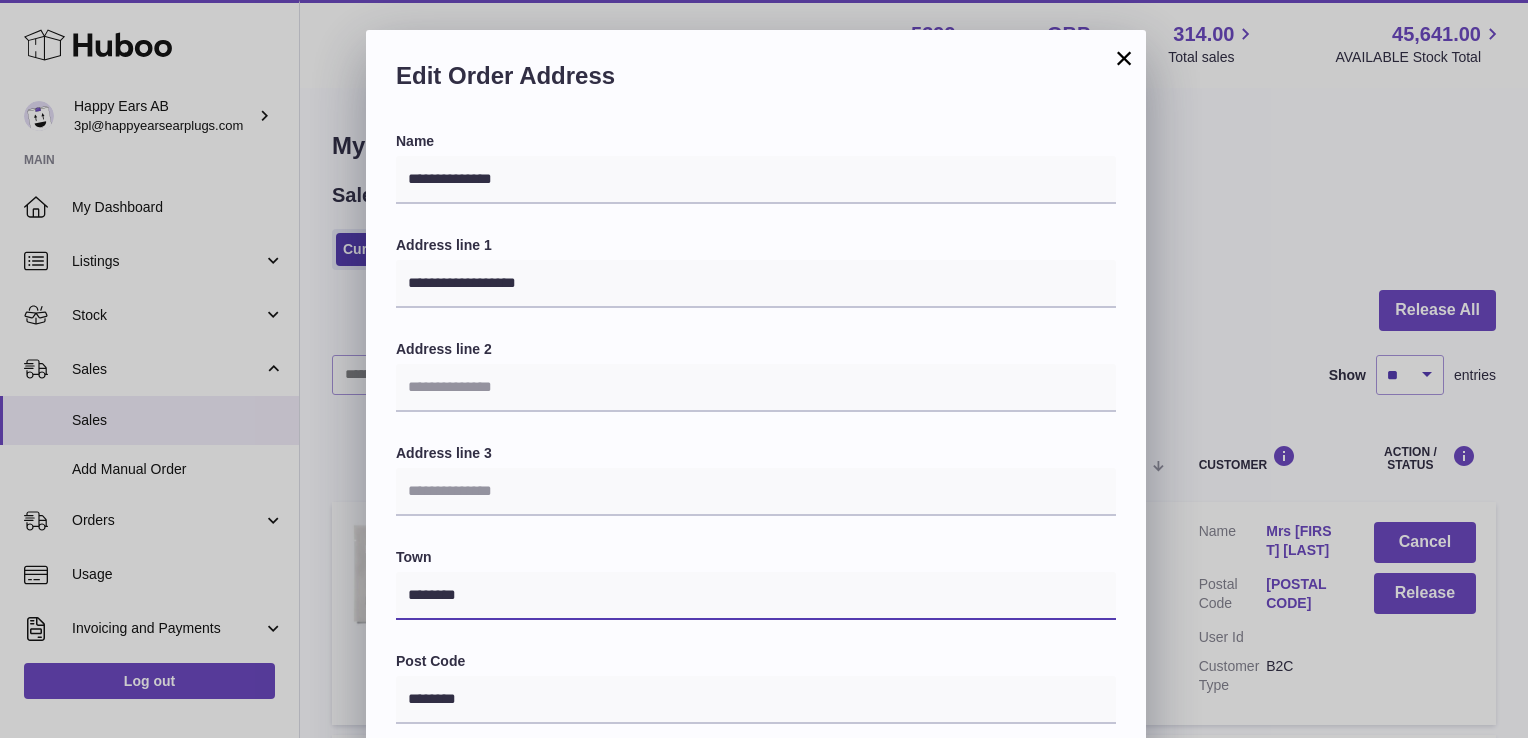 type on "********" 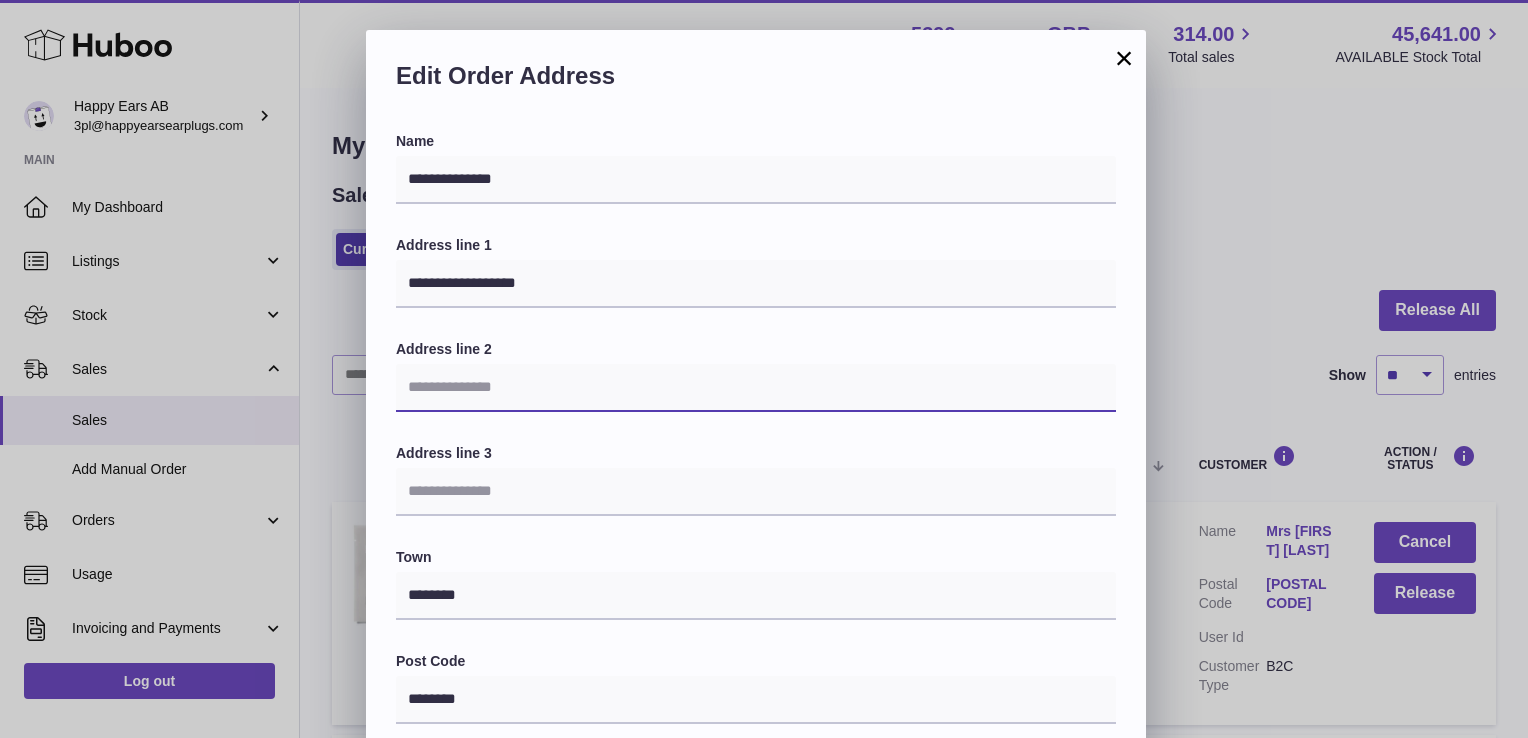 click at bounding box center (756, 388) 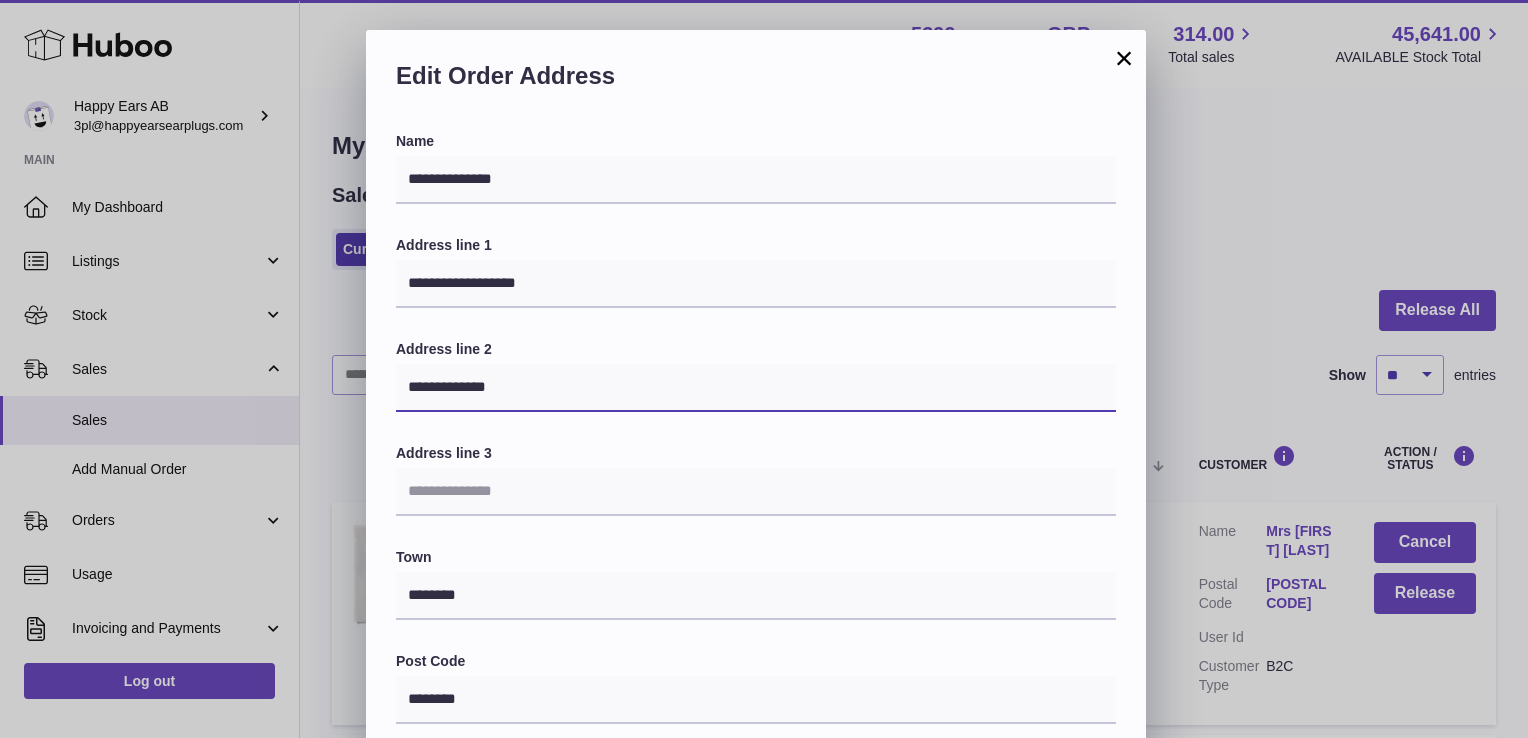 type on "**********" 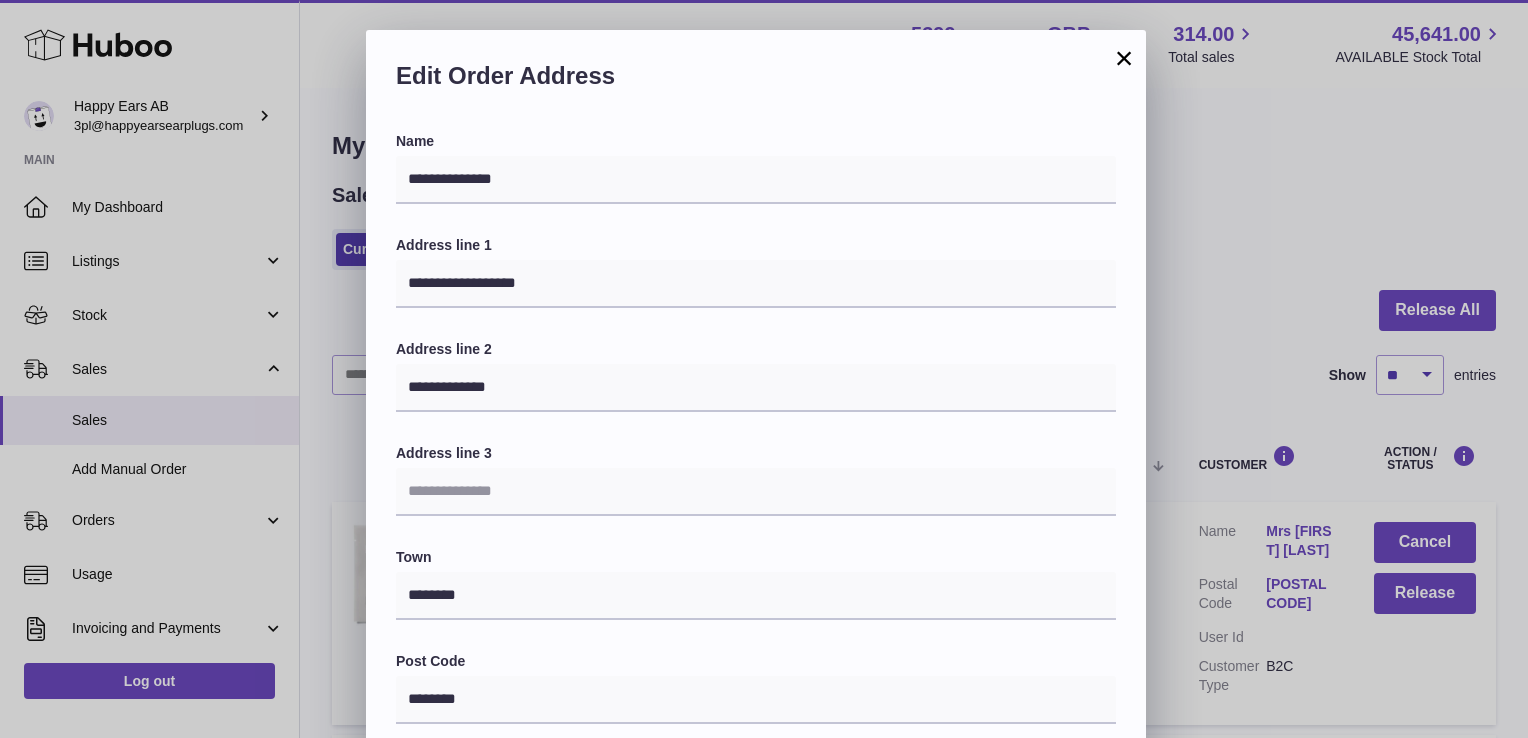 click on "Address line 2" at bounding box center [756, 349] 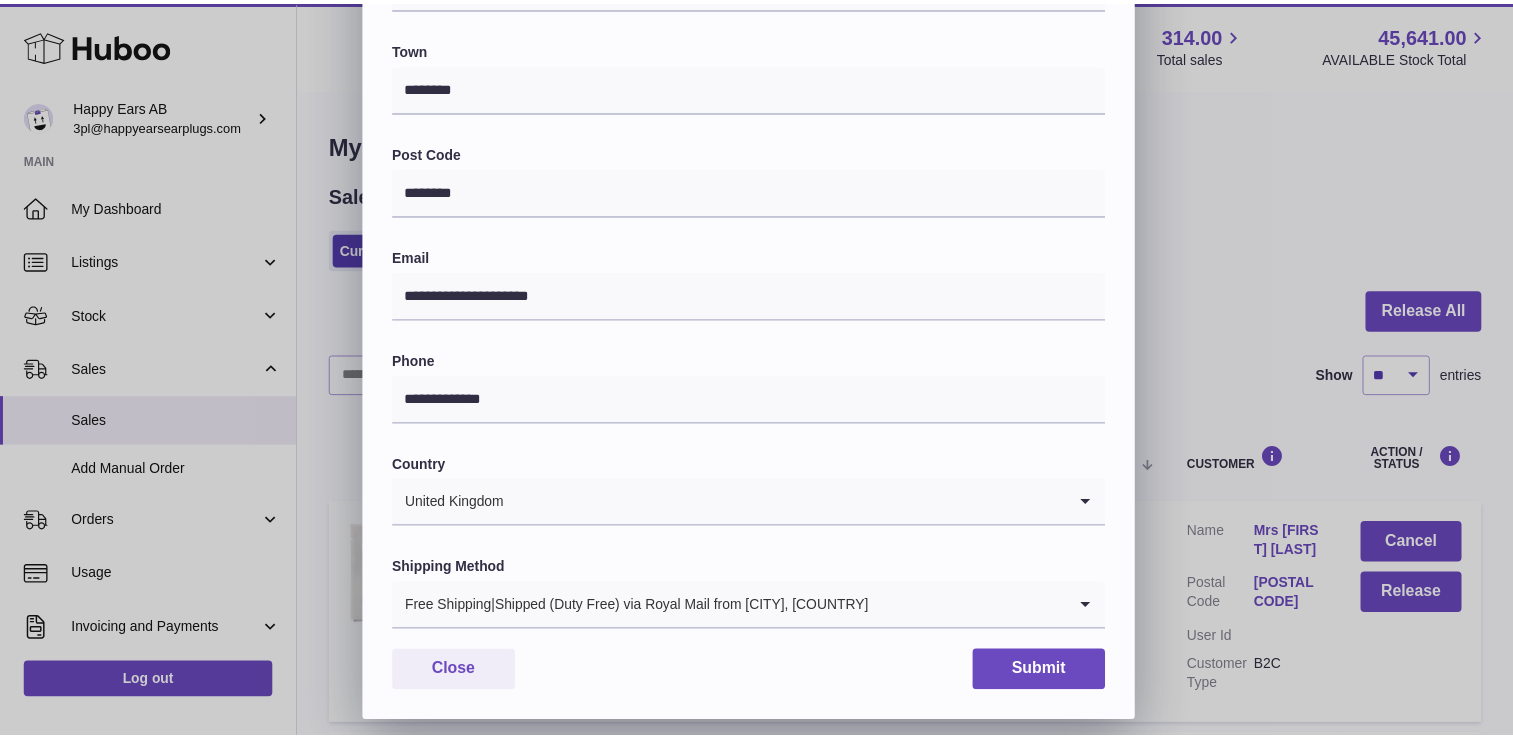 scroll, scrollTop: 521, scrollLeft: 0, axis: vertical 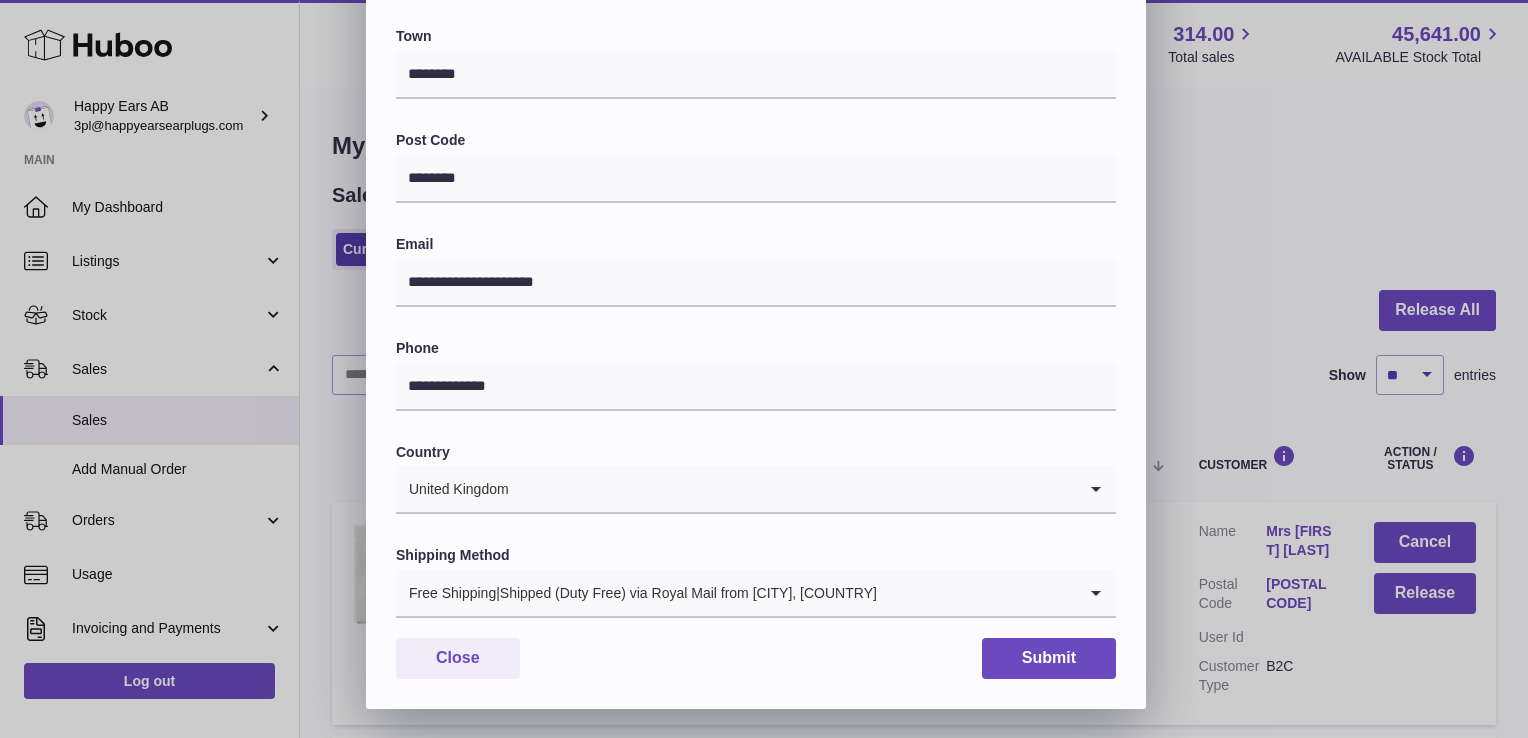 click on "Free Shipping|Shipped (Duty Free) via Royal Mail from Bristol, UK" at bounding box center (736, 593) 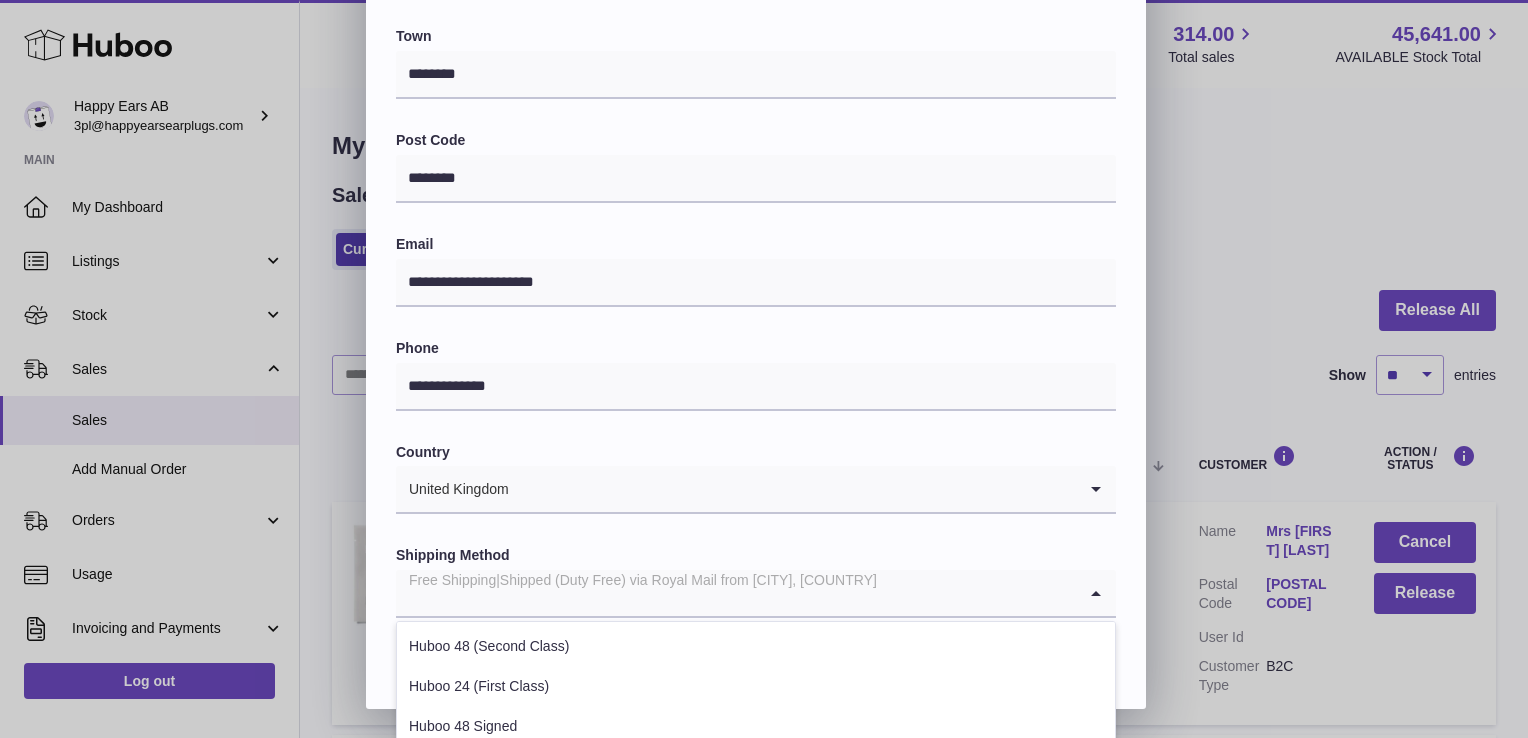 click at bounding box center (736, 593) 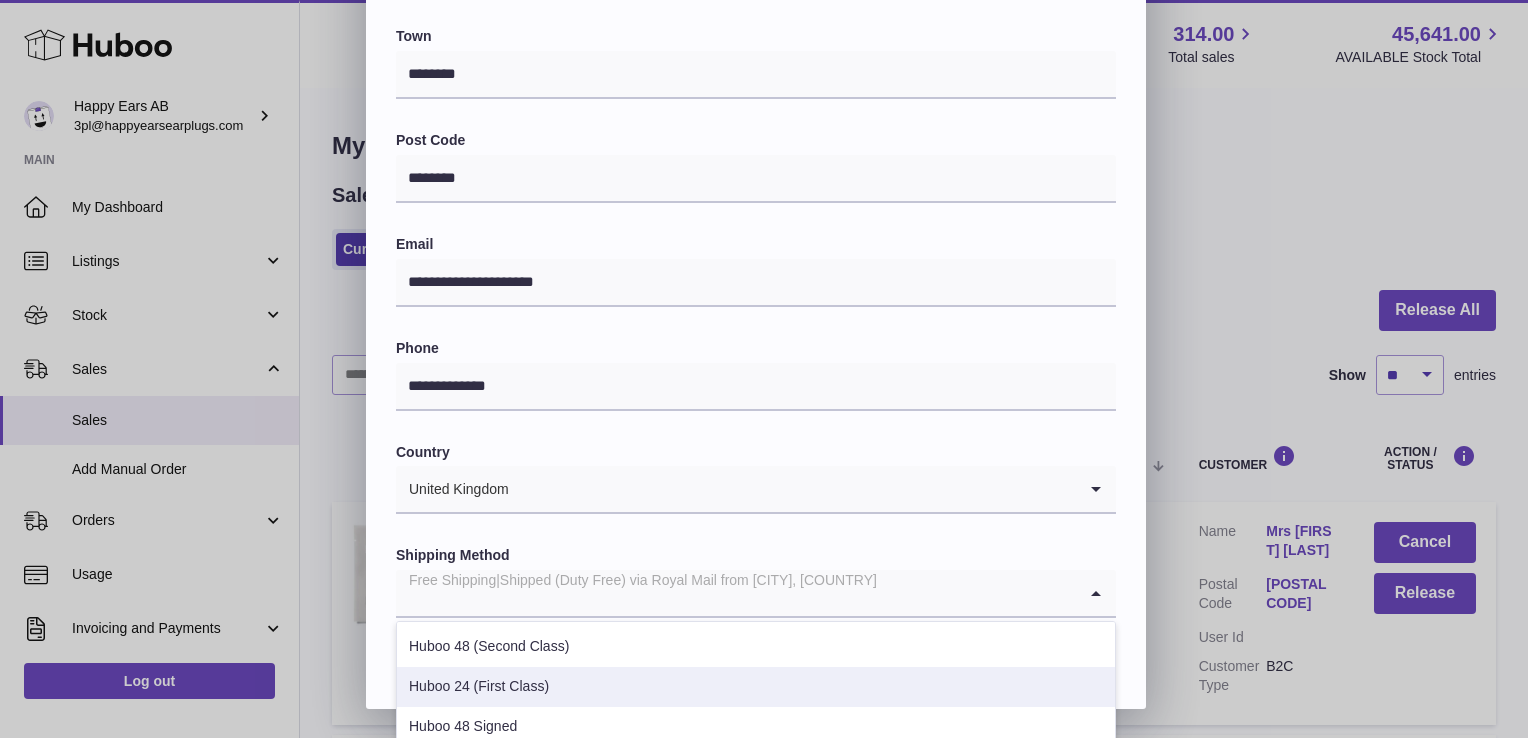 click on "Huboo 24 (First Class)" at bounding box center (756, 687) 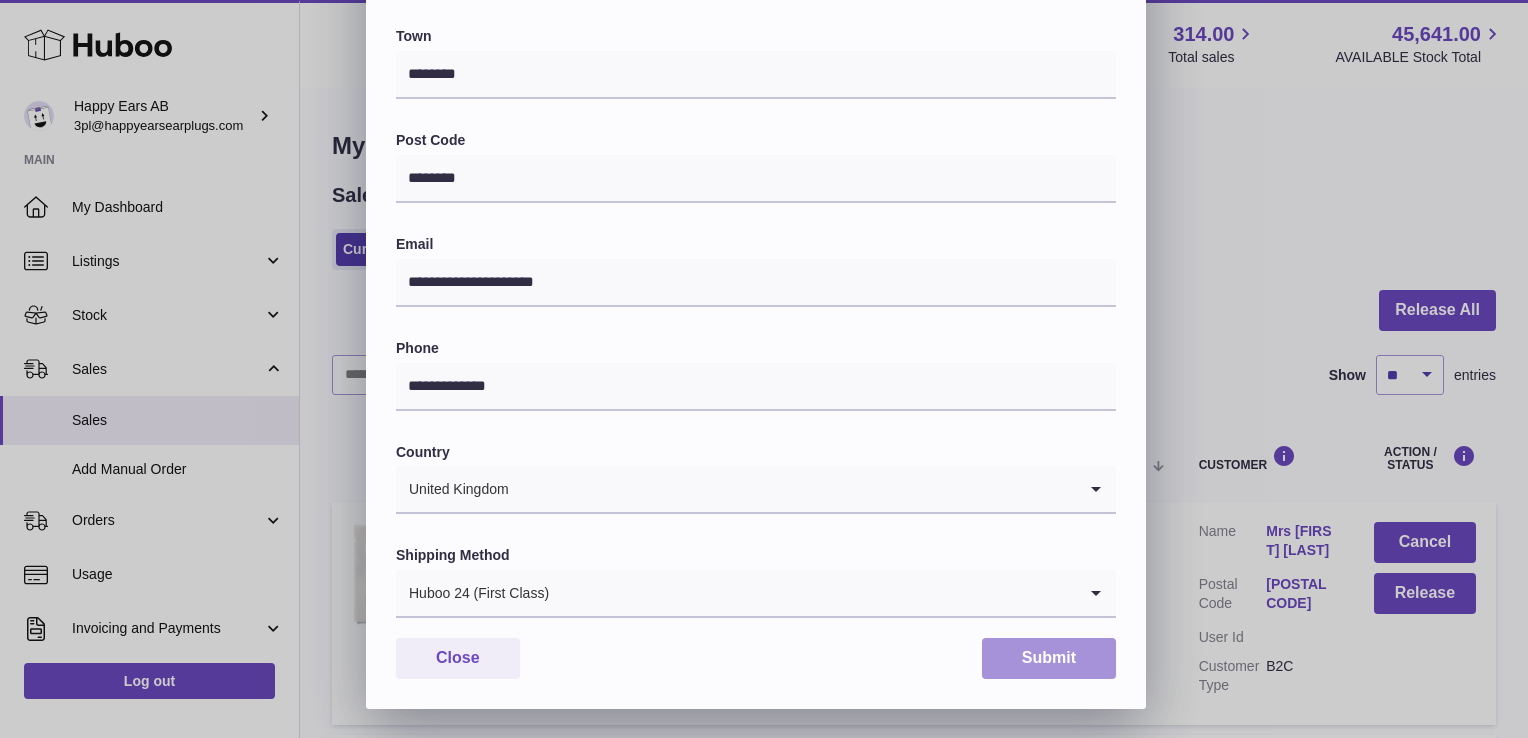 click on "Submit" at bounding box center [1049, 658] 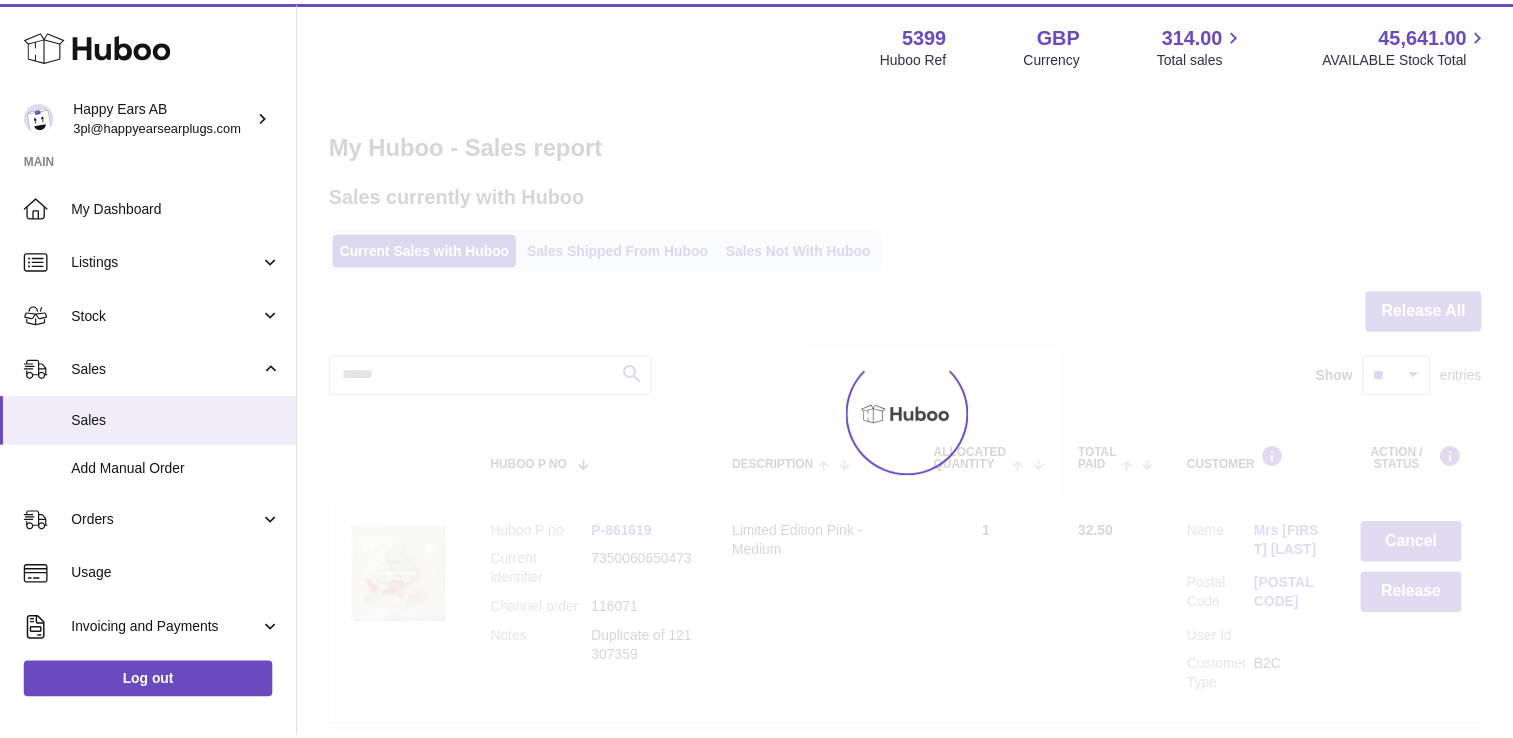 scroll, scrollTop: 0, scrollLeft: 0, axis: both 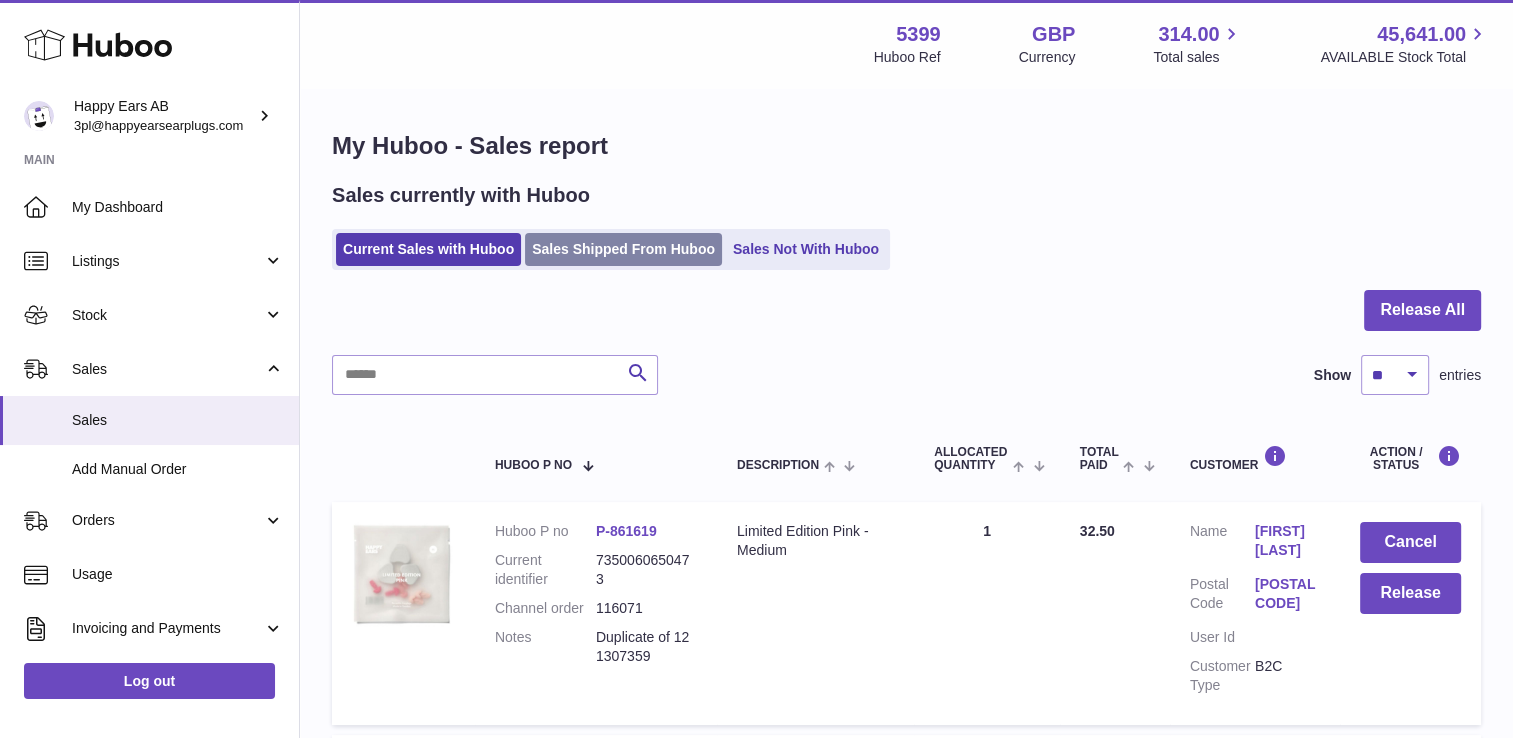 click on "Sales Shipped From Huboo" at bounding box center (623, 249) 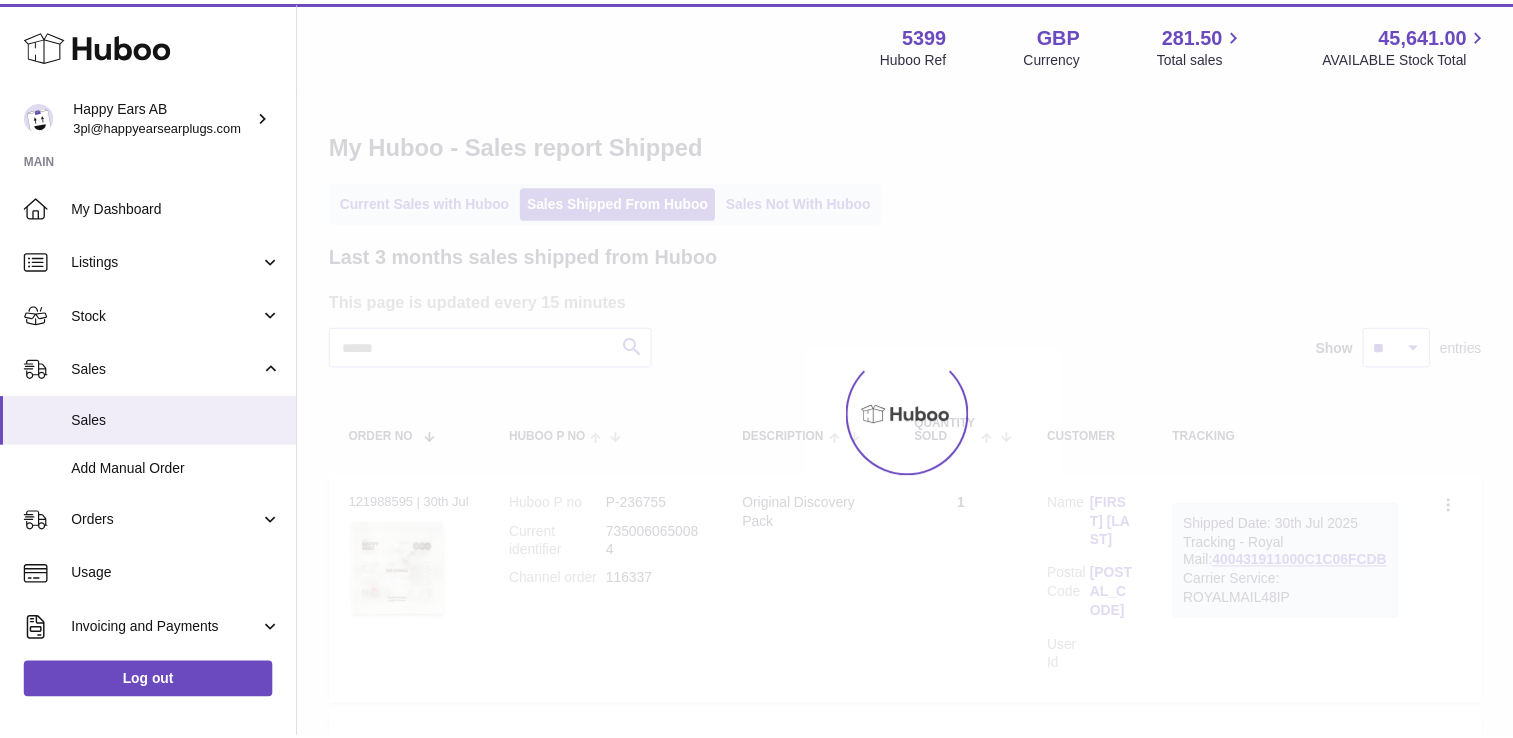 scroll, scrollTop: 0, scrollLeft: 0, axis: both 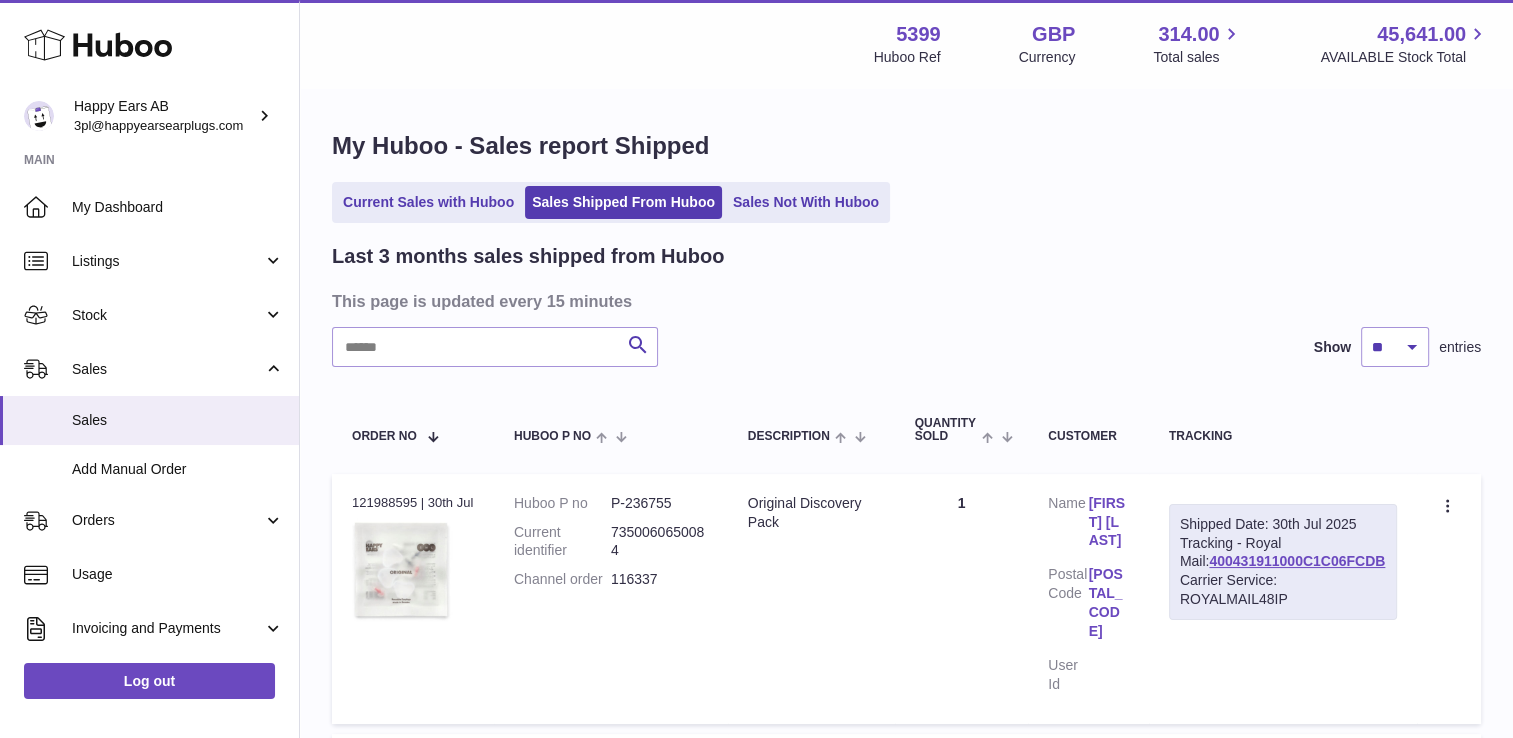 click on "Last 3 months sales shipped from Huboo       This page is updated every 15 minutes       Search
Show
** ** **
entries
Order No       Huboo P no       Description       Quantity Sold
Customer
Tracking
Order no
121988595 | 30th Jul
Huboo P no   P-236755   Current identifier   7350060650084
Channel order
116337     Description
Original Discovery Pack
Quantity
1
Customer  Name   [FIRST] [LAST]    Postal Code   [POSTAL_CODE]   User Id
Shipped Date: 30th Jul 2025
Tracking - Royal Mail:
400431911000C1C06FCDB
Carrier Service: ROYALMAIL48IP
Create a ticket
Duplicate Order
Order no" at bounding box center (906, 1650) 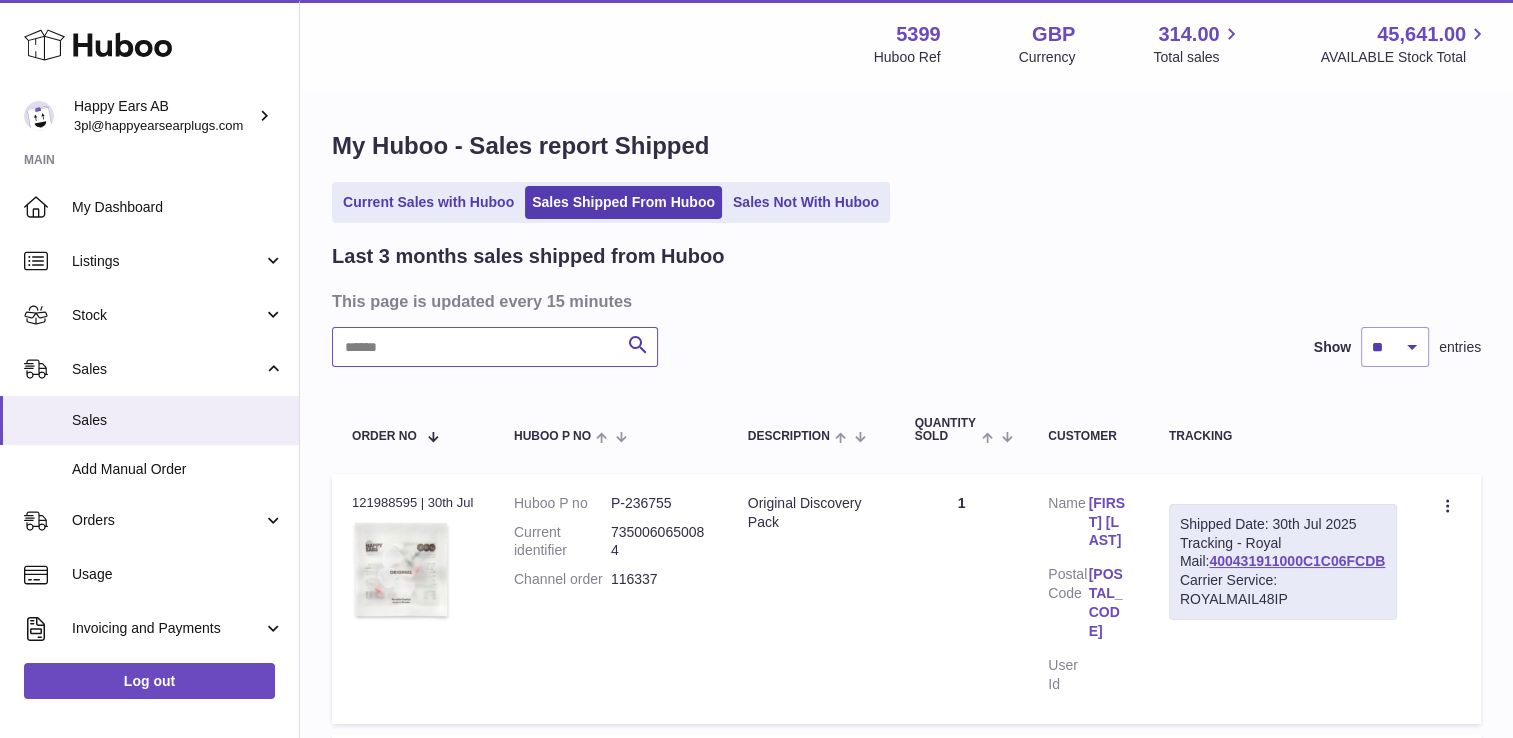 click at bounding box center (495, 347) 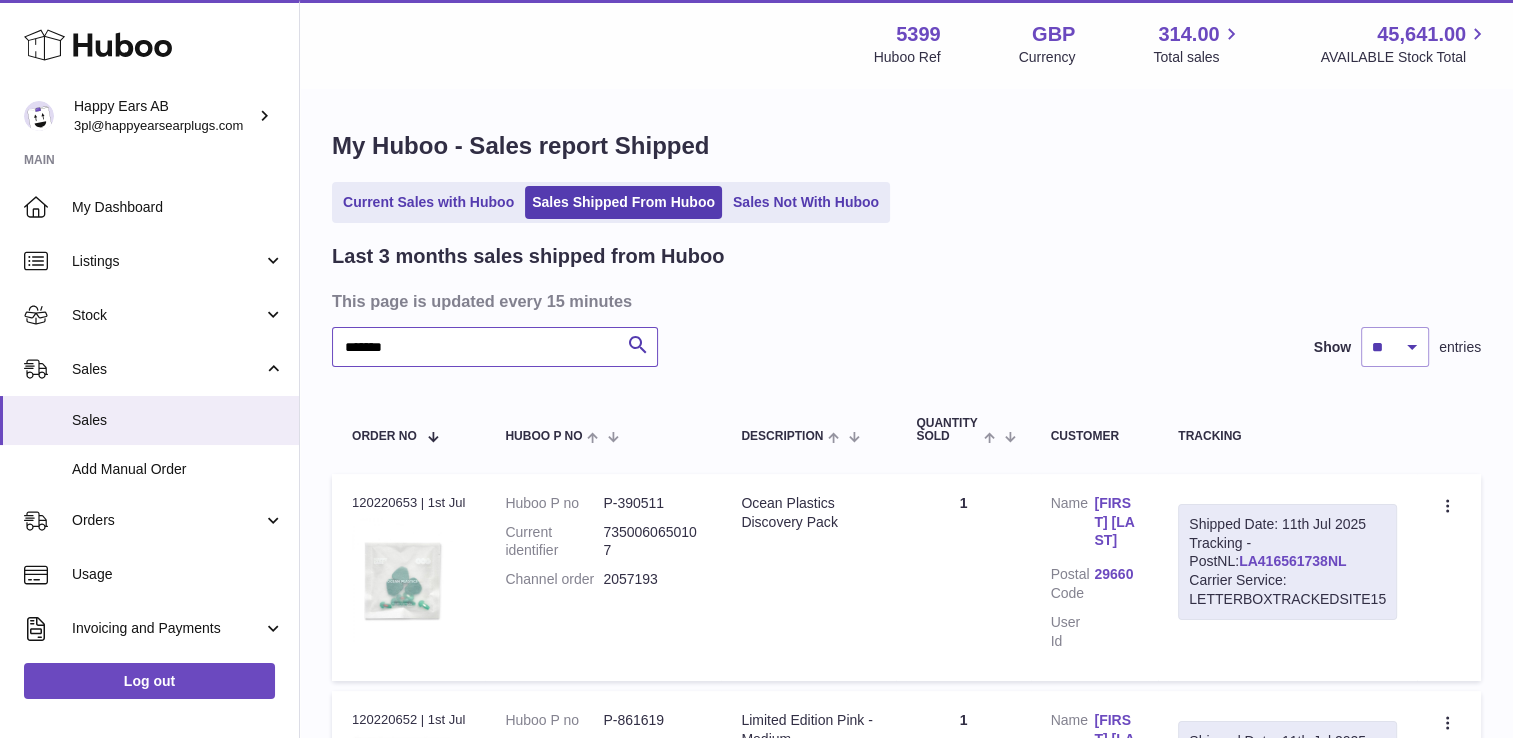 type on "*******" 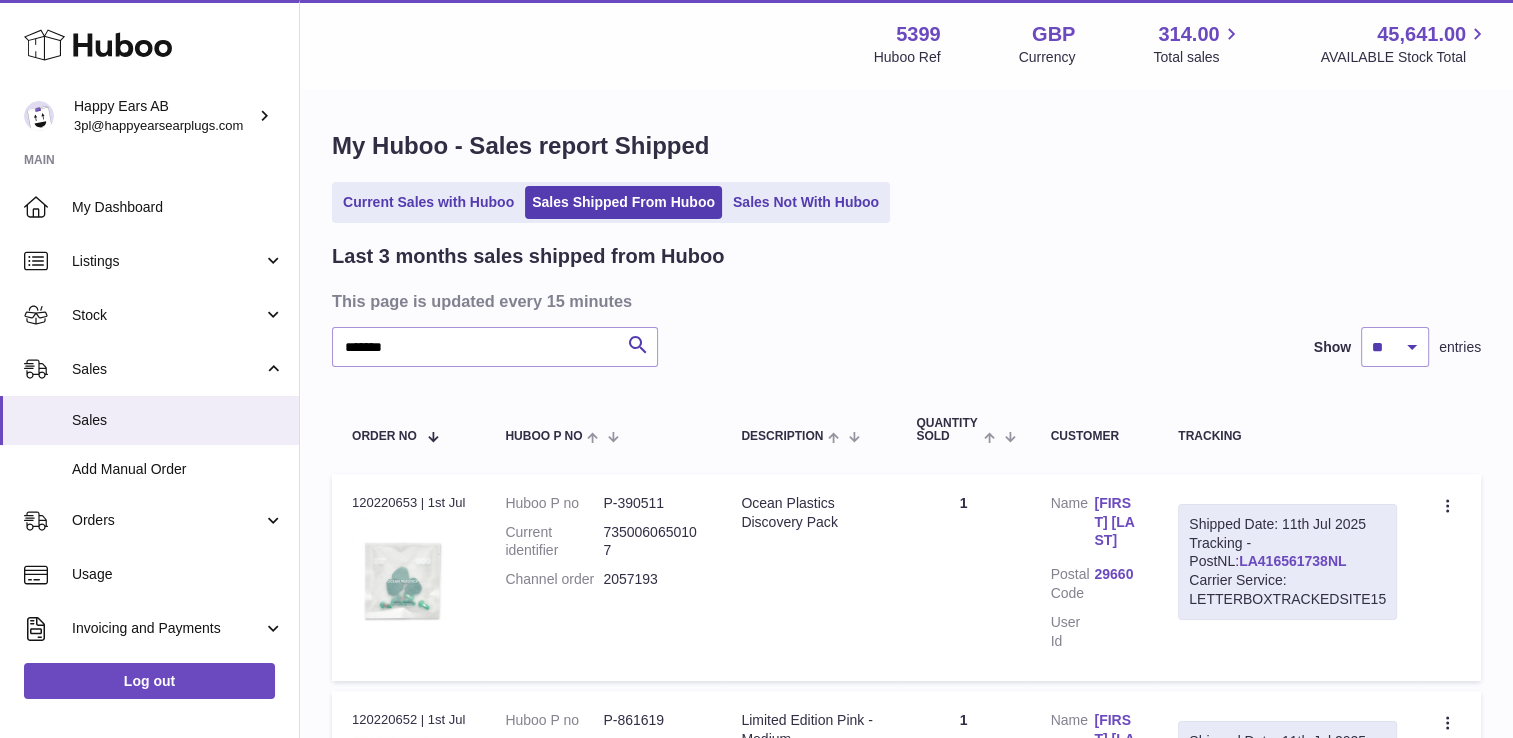 click on "LA416561738NL" at bounding box center (1292, 561) 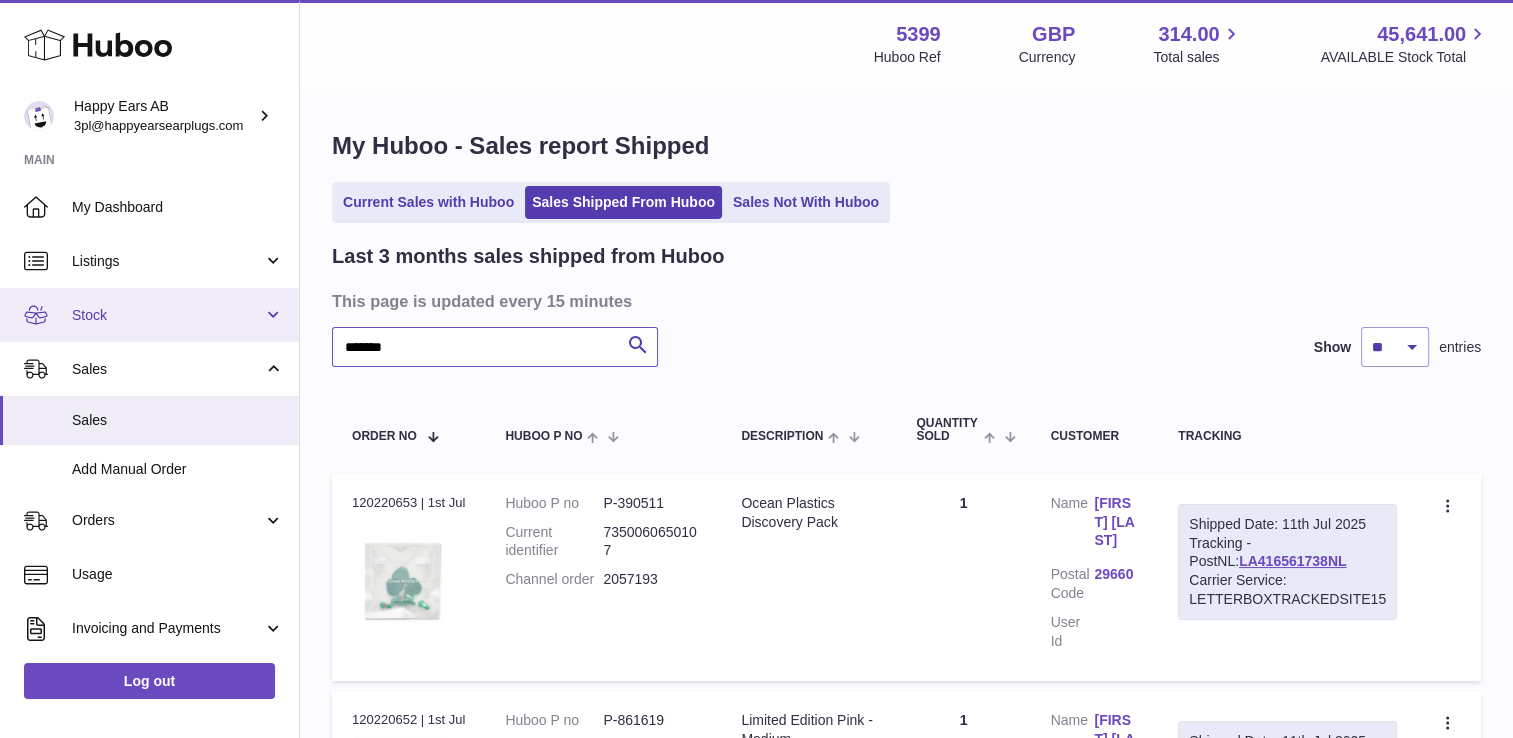 drag, startPoint x: 462, startPoint y: 335, endPoint x: 195, endPoint y: 336, distance: 267.00186 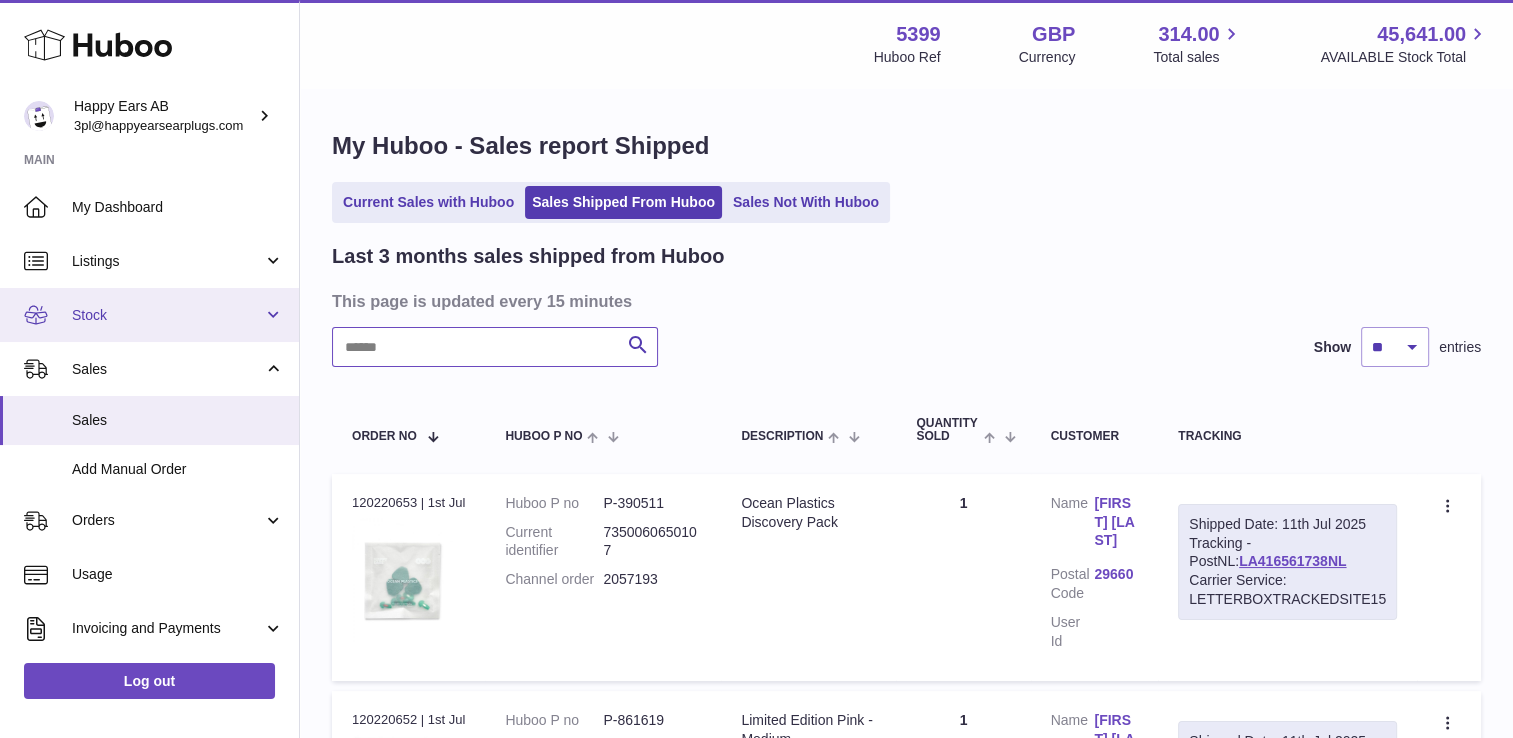 paste on "*******" 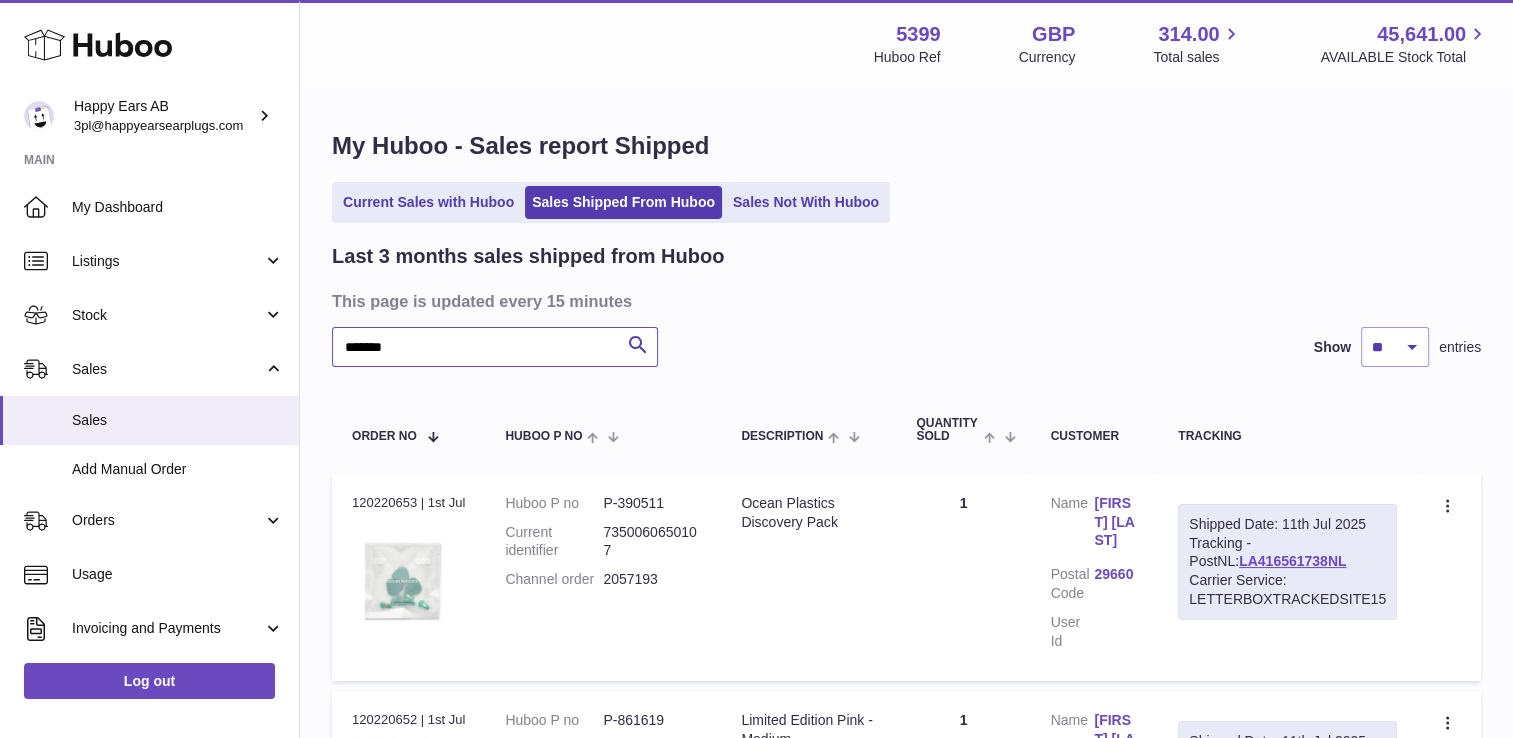 click on "*******" at bounding box center (495, 347) 